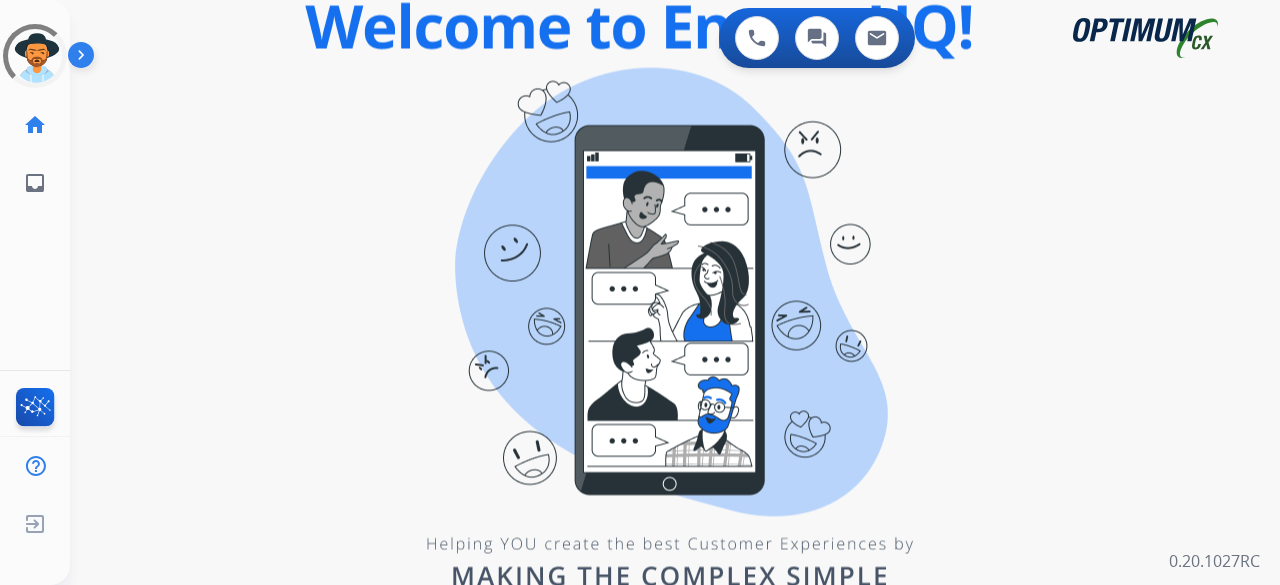 scroll, scrollTop: 0, scrollLeft: 0, axis: both 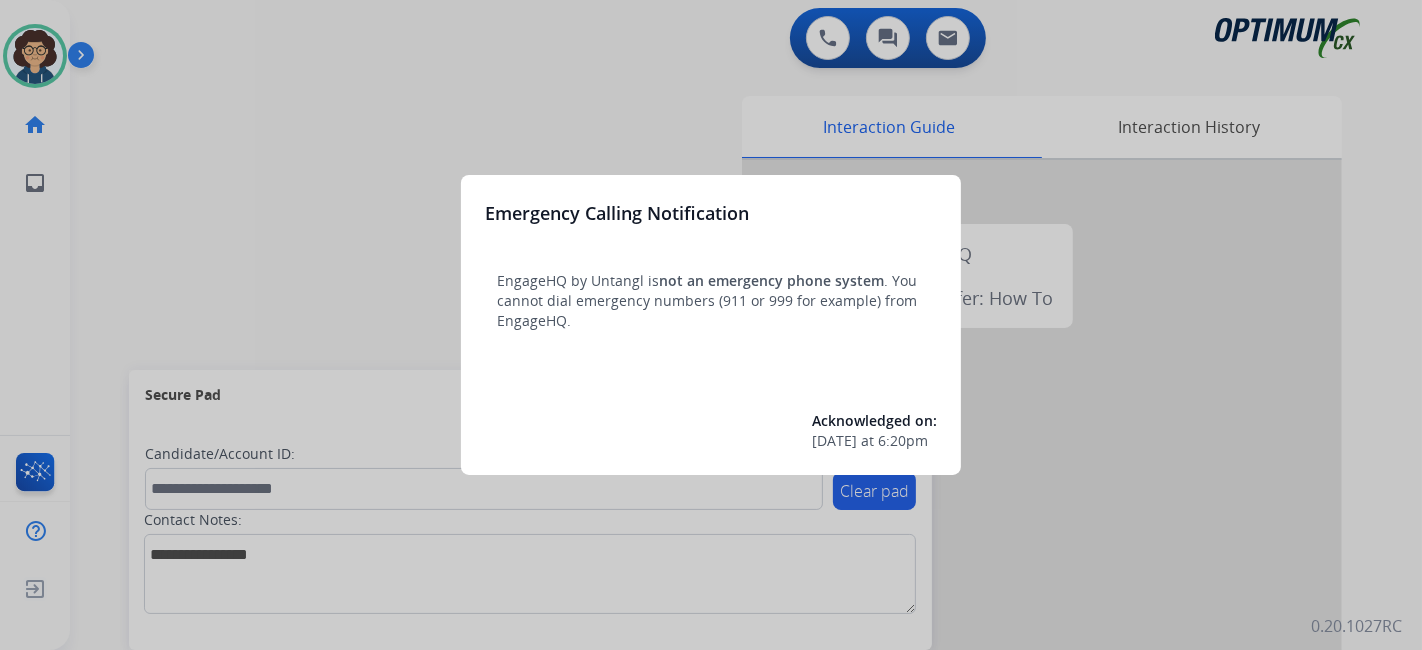 click at bounding box center (711, 325) 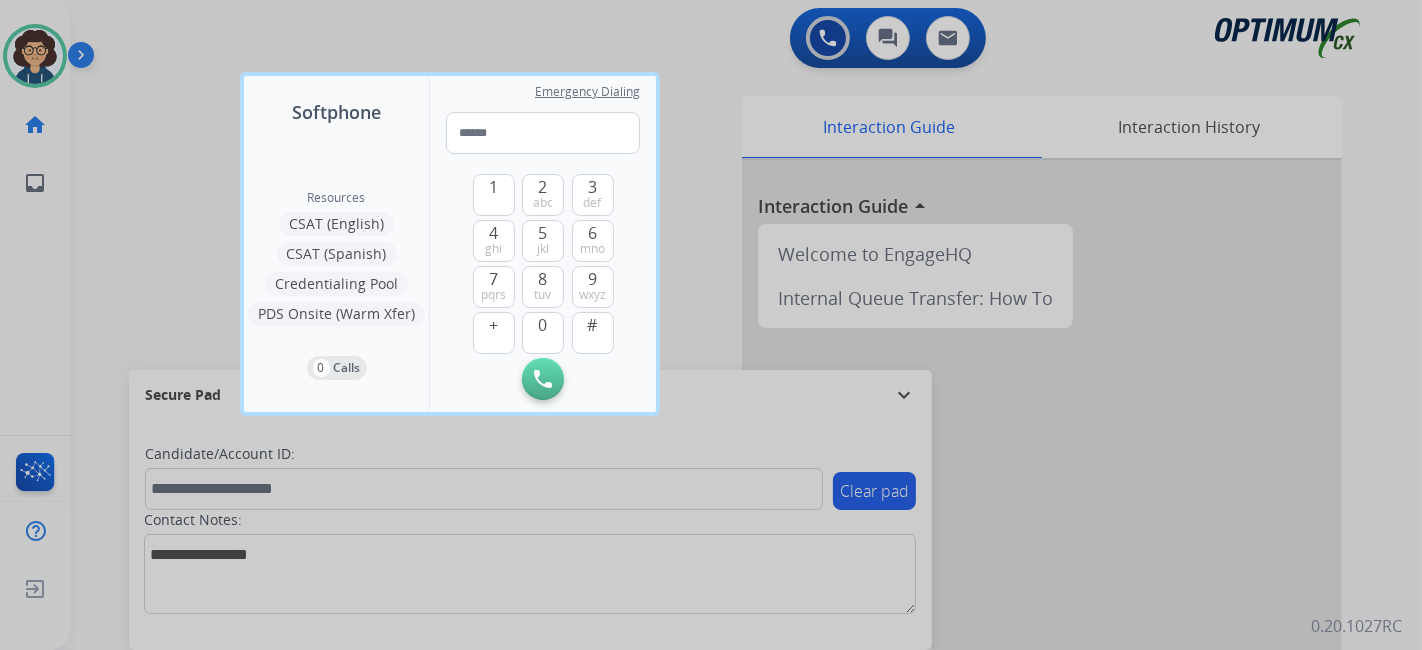 click at bounding box center [711, 325] 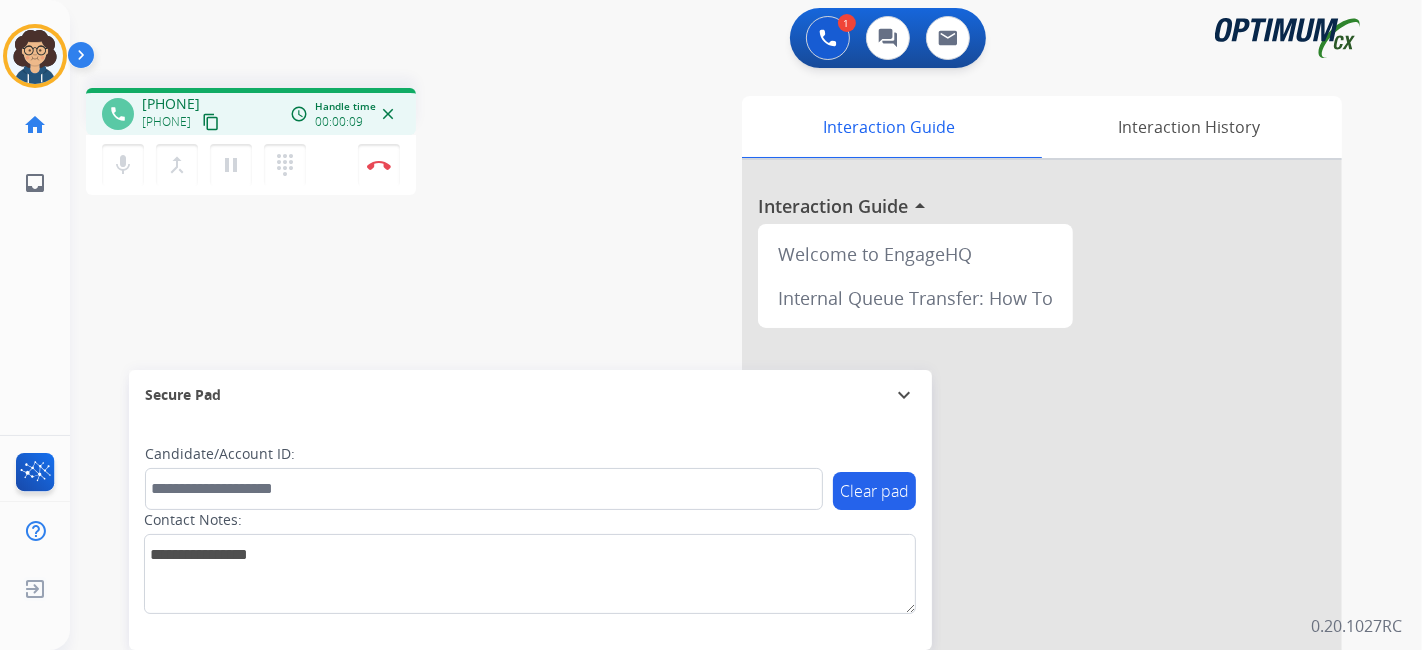 click on "content_copy" at bounding box center [211, 122] 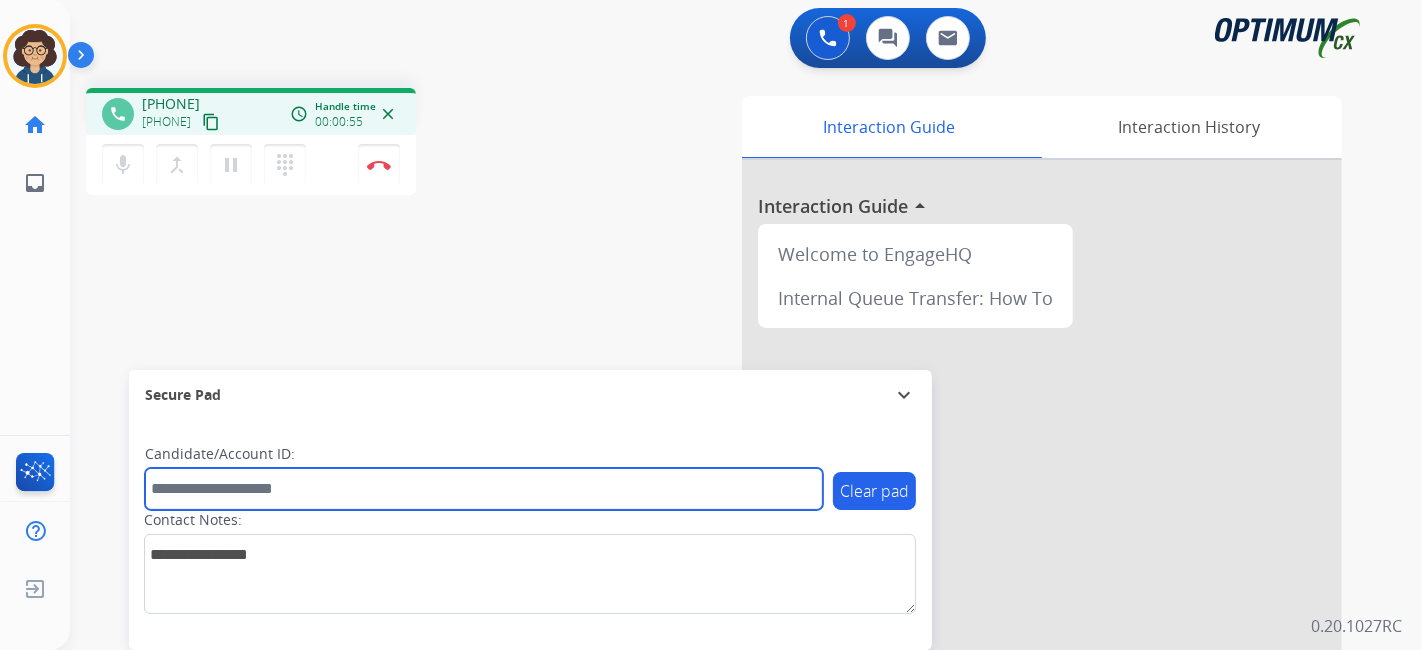 click at bounding box center [484, 489] 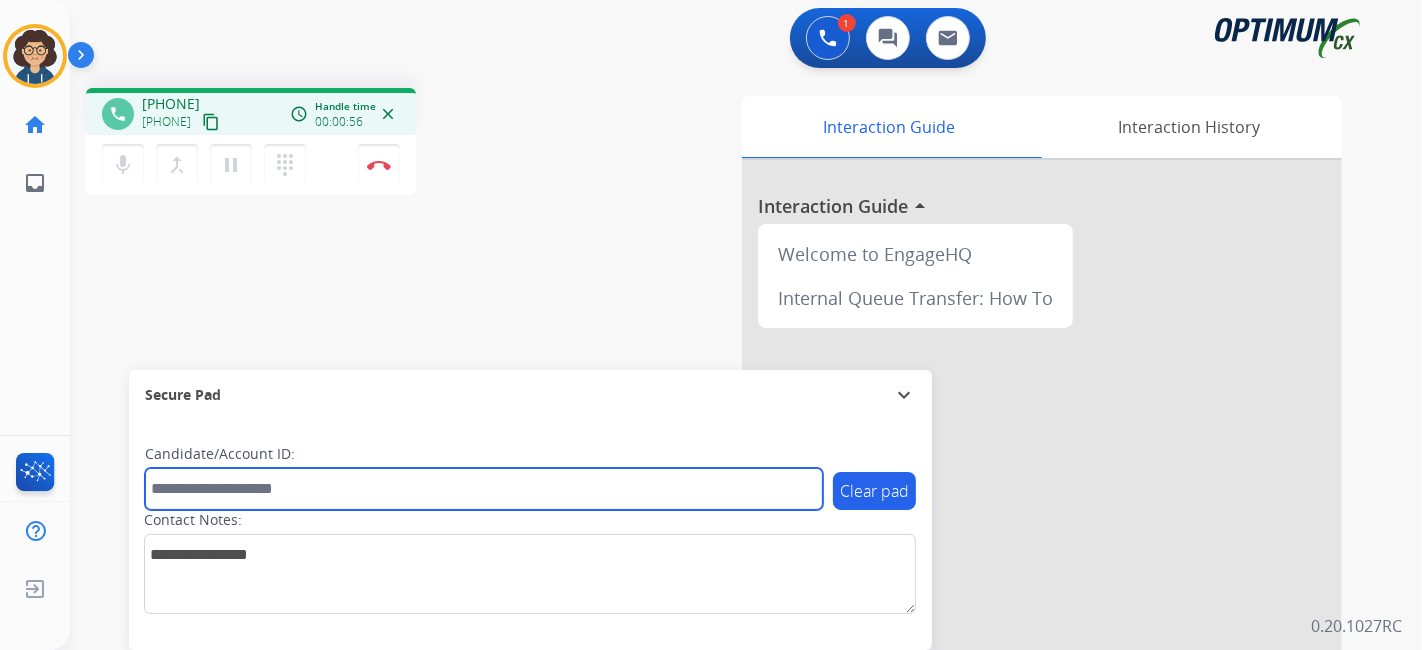 paste on "*******" 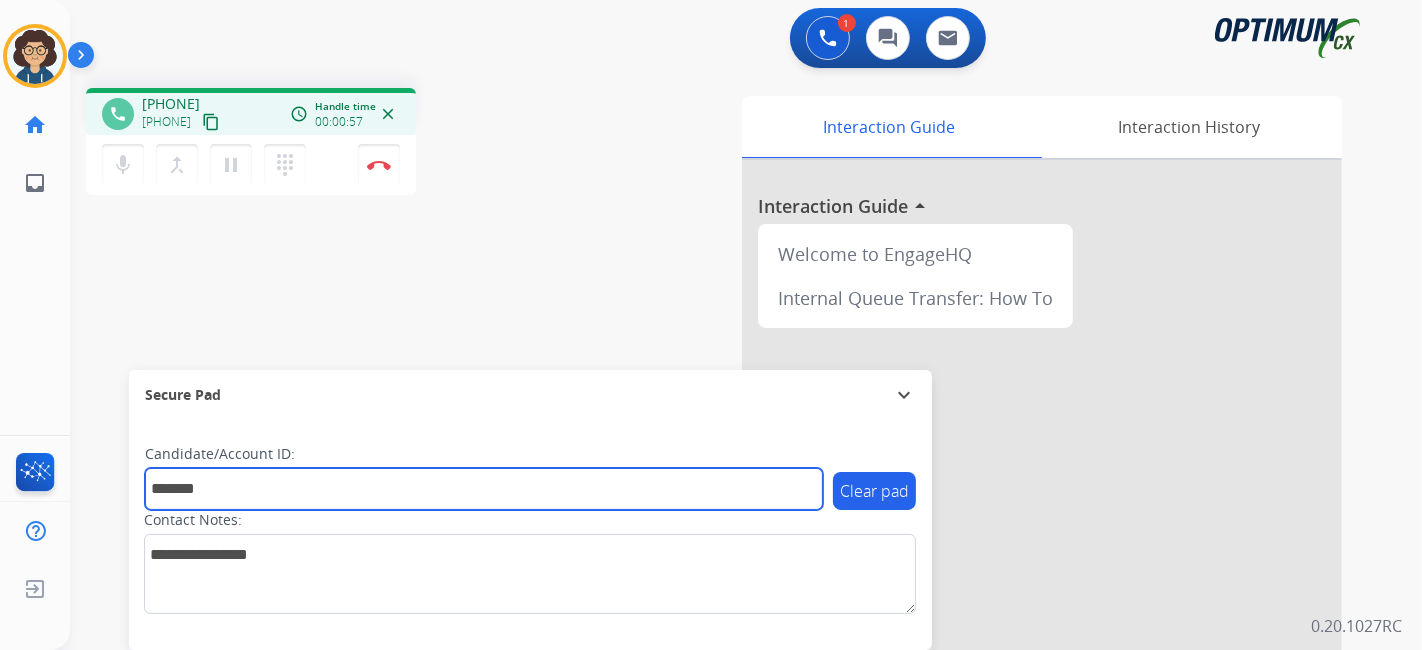 type on "*******" 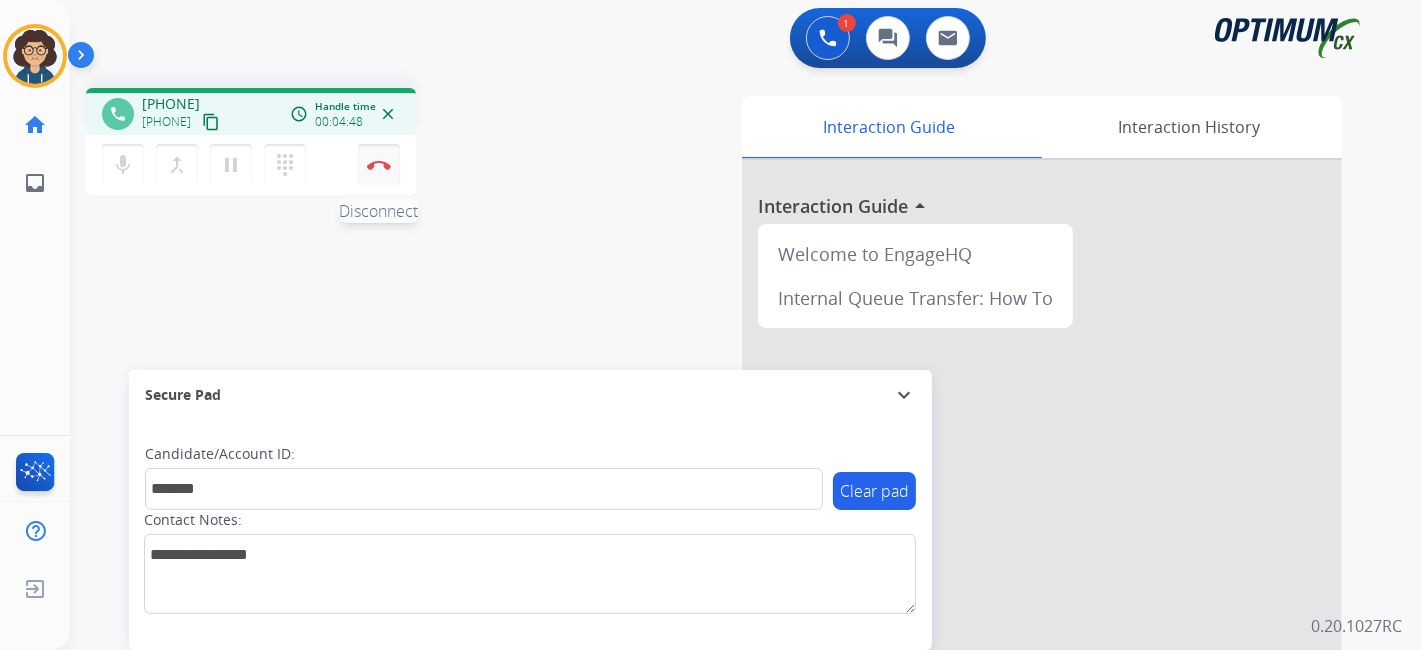 click at bounding box center [379, 165] 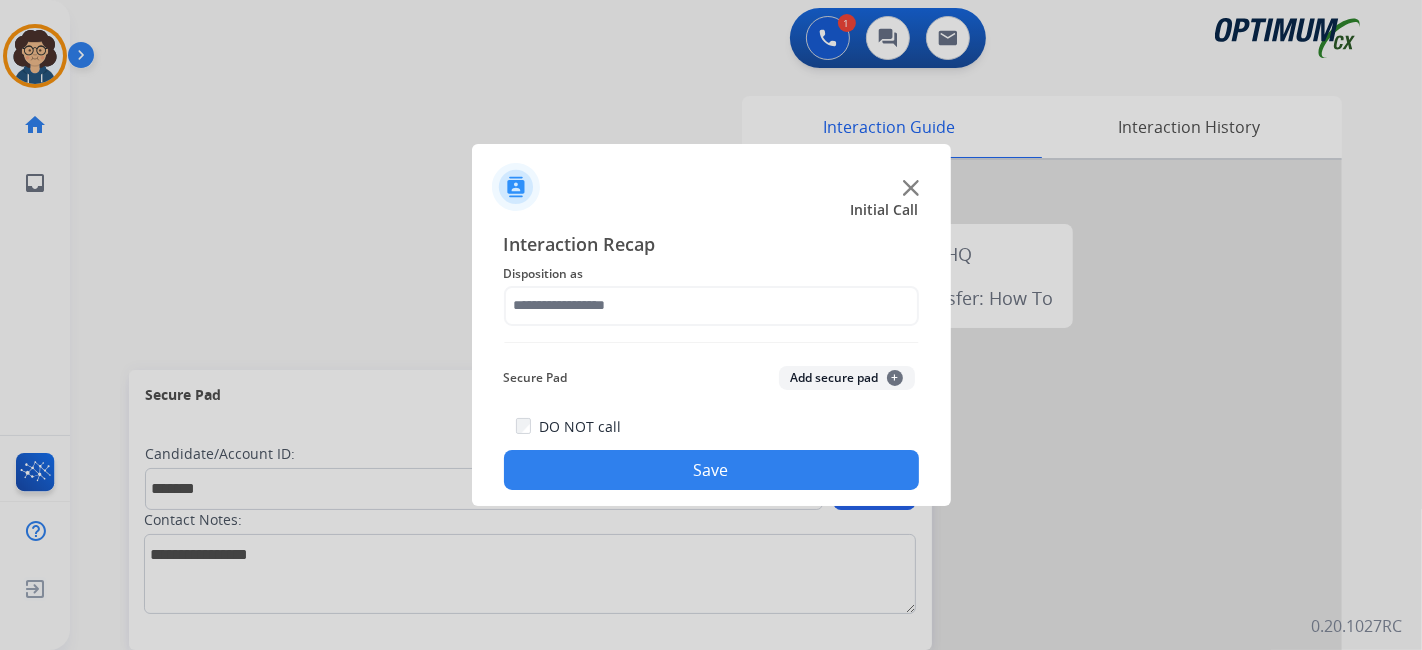click on "Interaction Recap Disposition as    Secure Pad  Add secure pad  +  DO NOT call  Save" 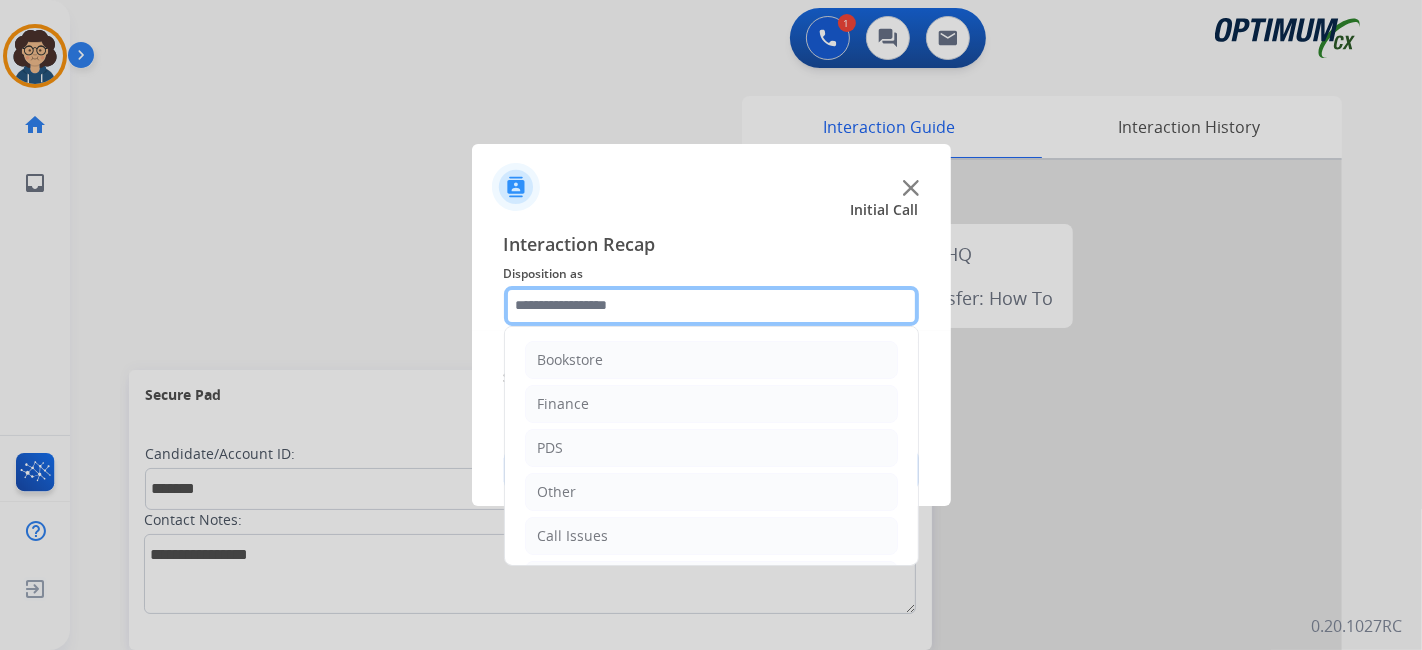click 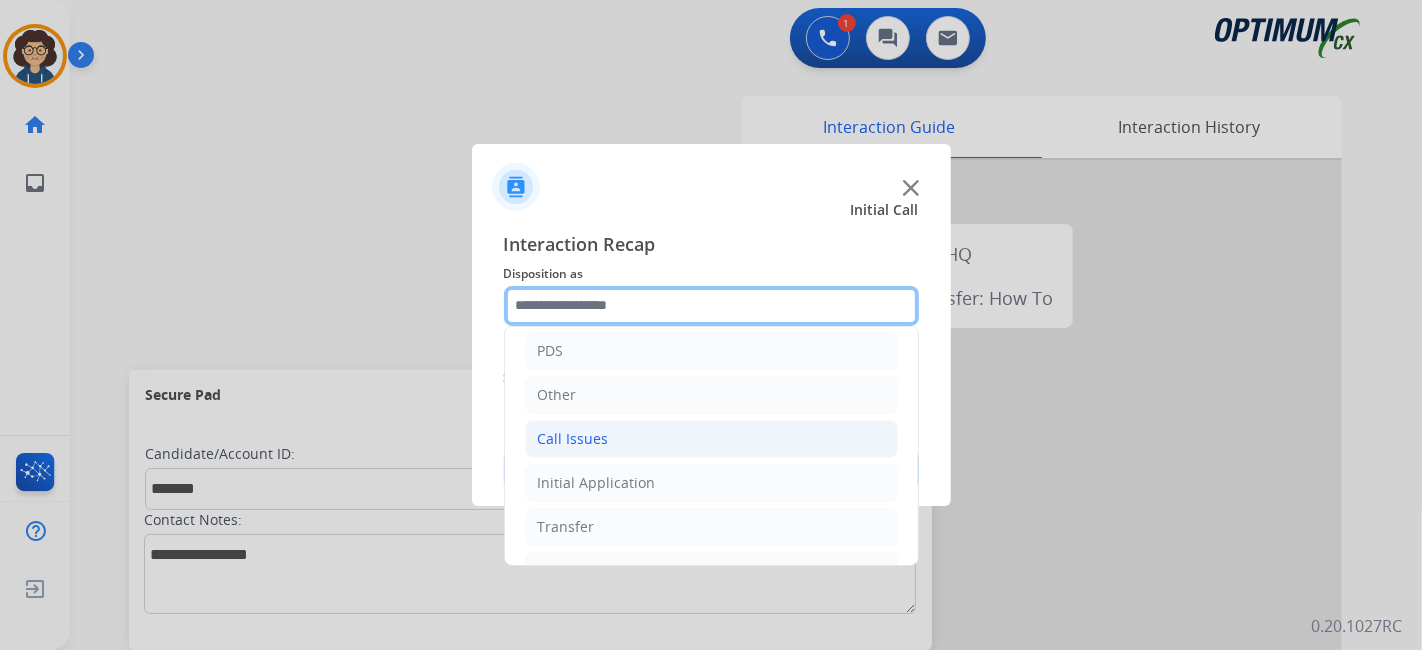 scroll, scrollTop: 131, scrollLeft: 0, axis: vertical 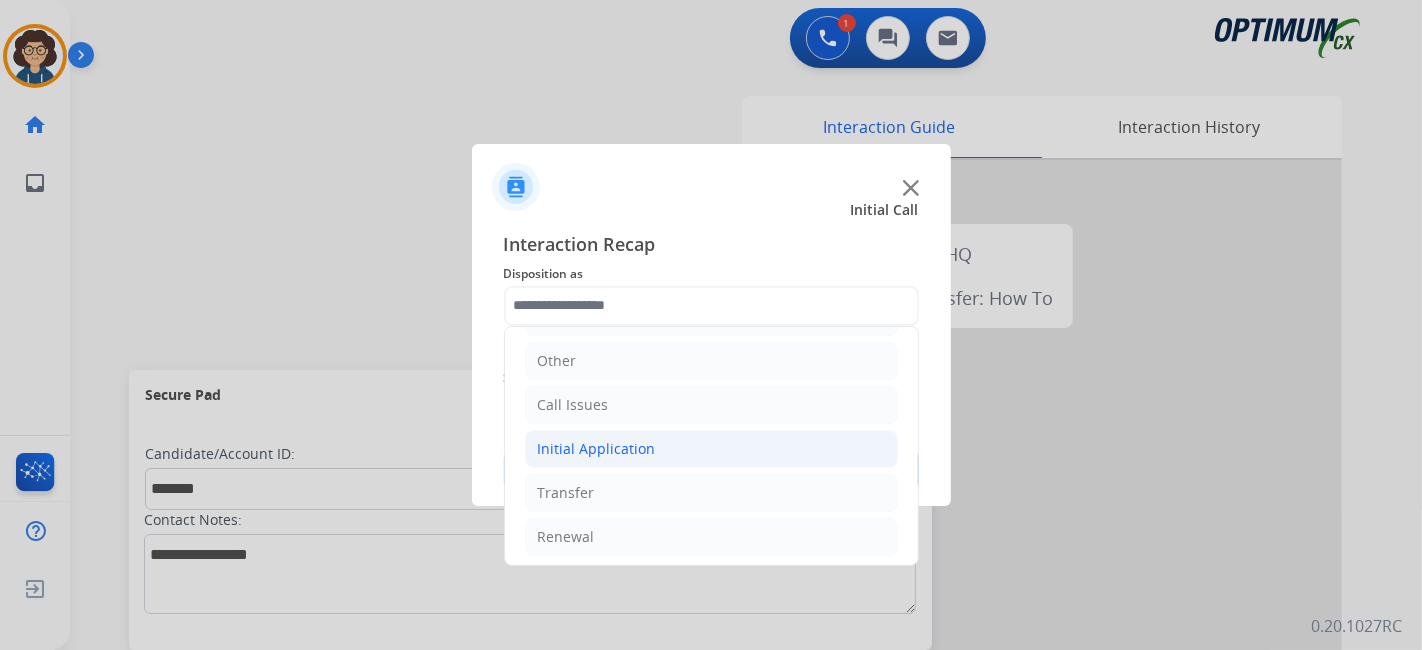 click on "Initial Application" 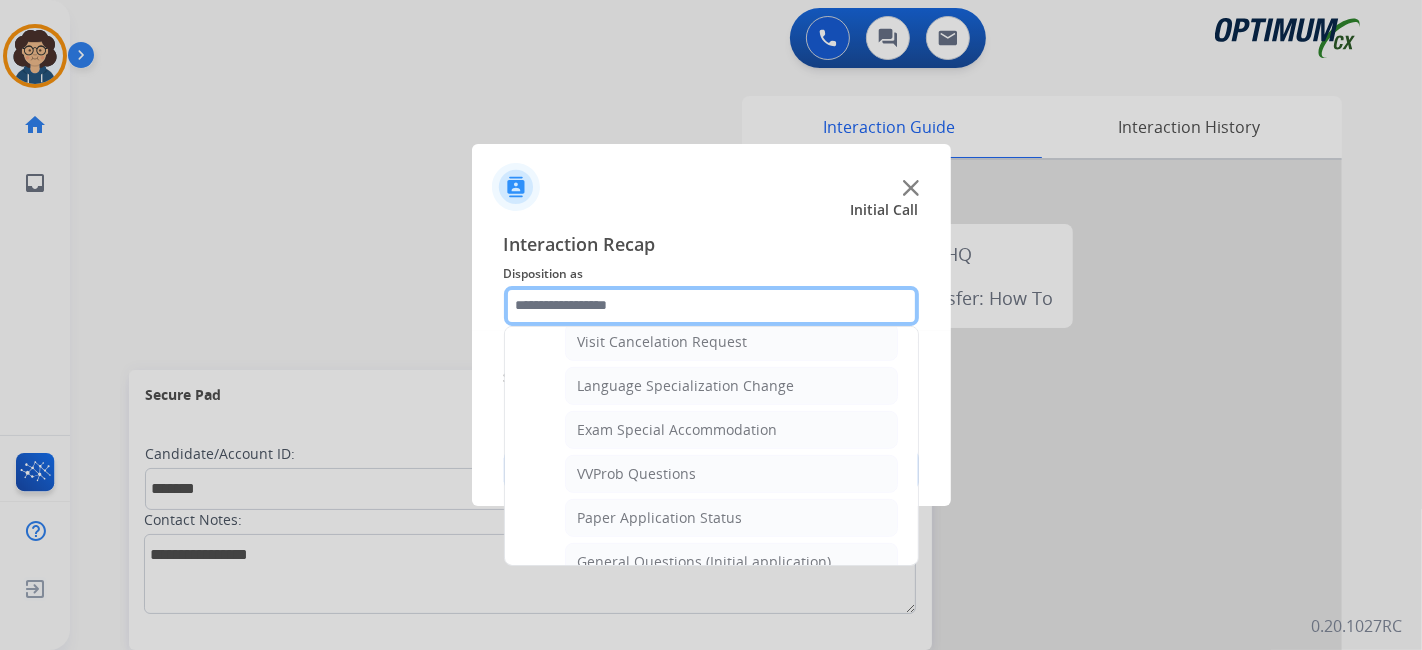 scroll, scrollTop: 985, scrollLeft: 0, axis: vertical 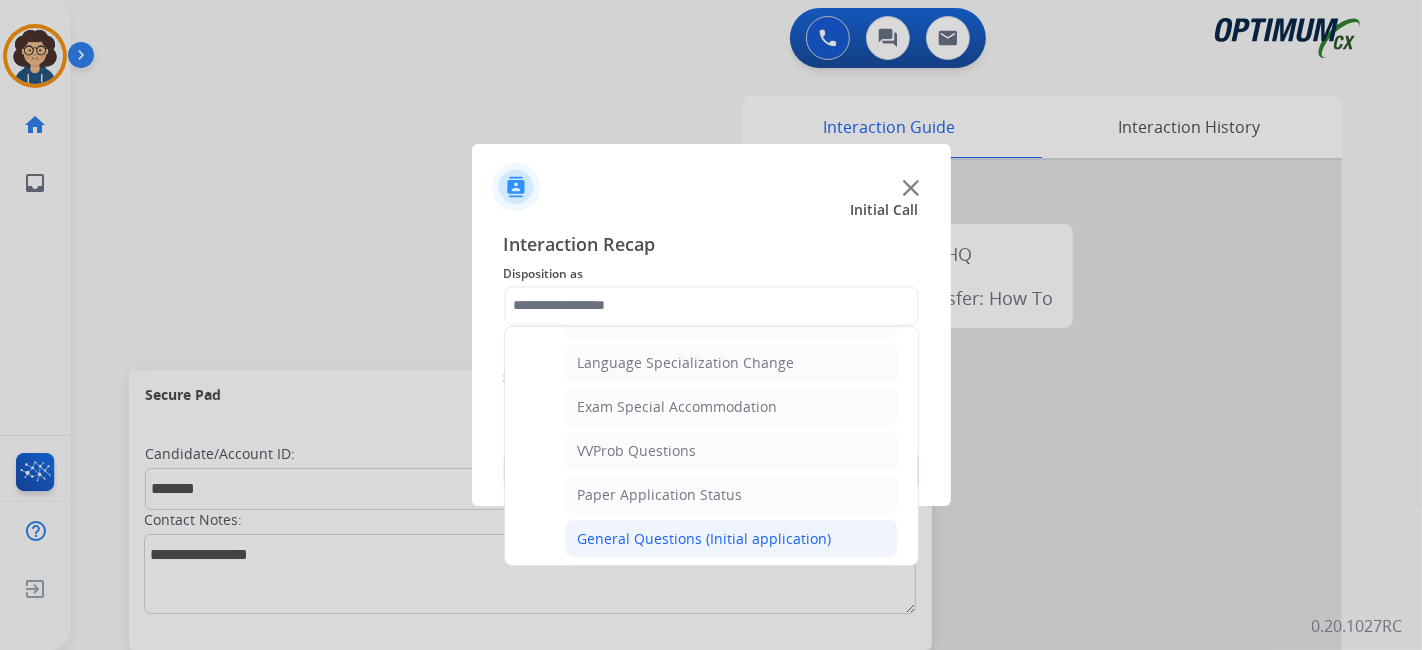 click on "General Questions (Initial application)" 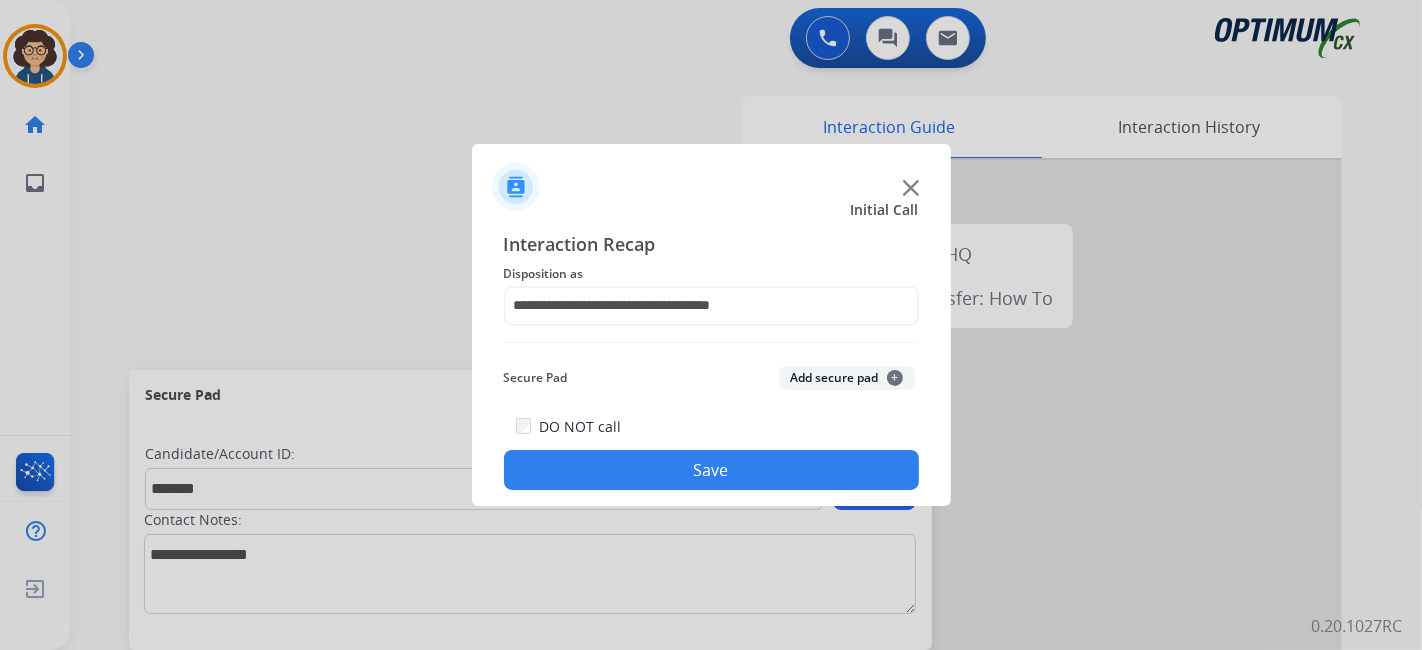 click on "Add secure pad  +" 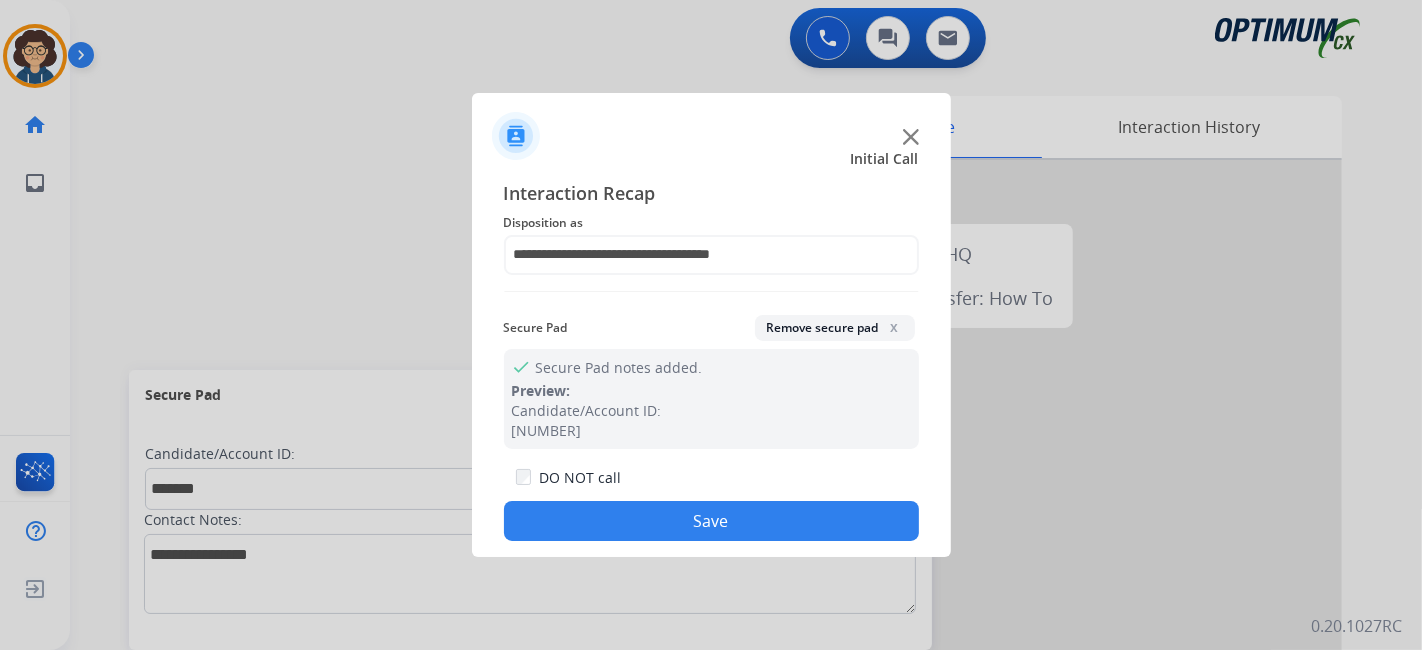 drag, startPoint x: 734, startPoint y: 515, endPoint x: 512, endPoint y: 65, distance: 501.78082 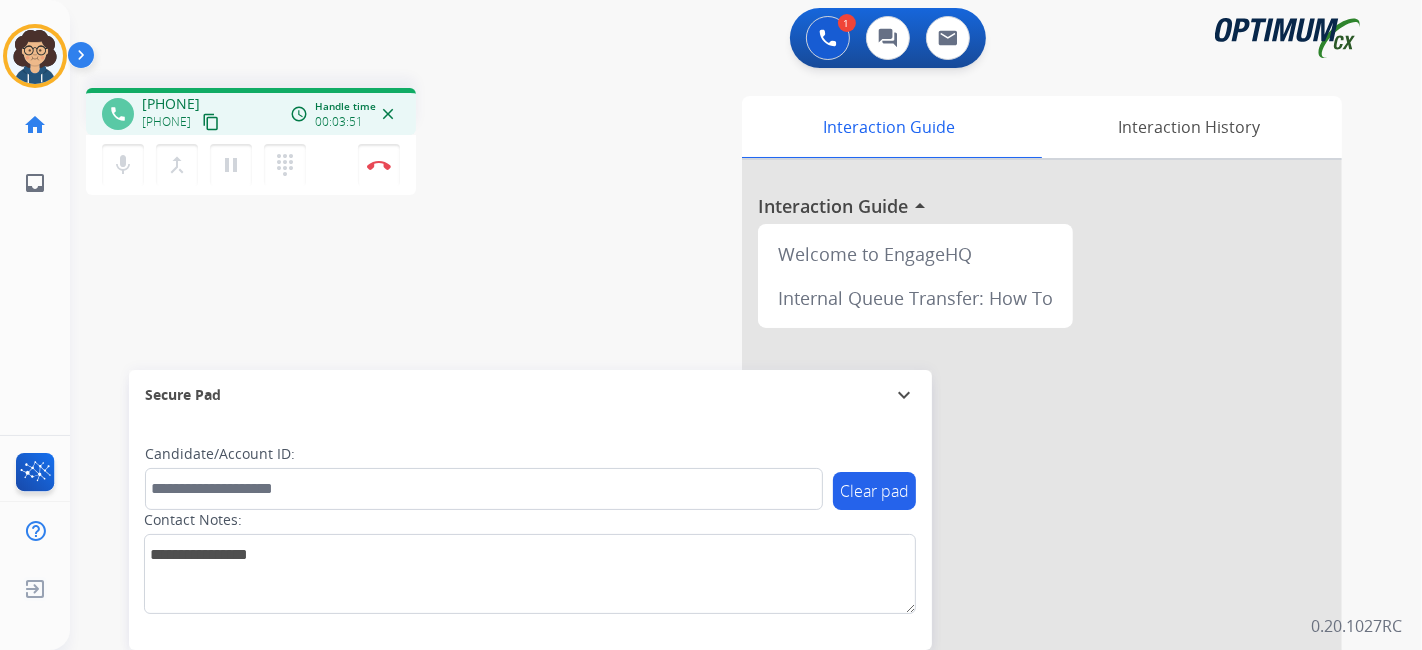 drag, startPoint x: 243, startPoint y: 121, endPoint x: 440, endPoint y: 10, distance: 226.11943 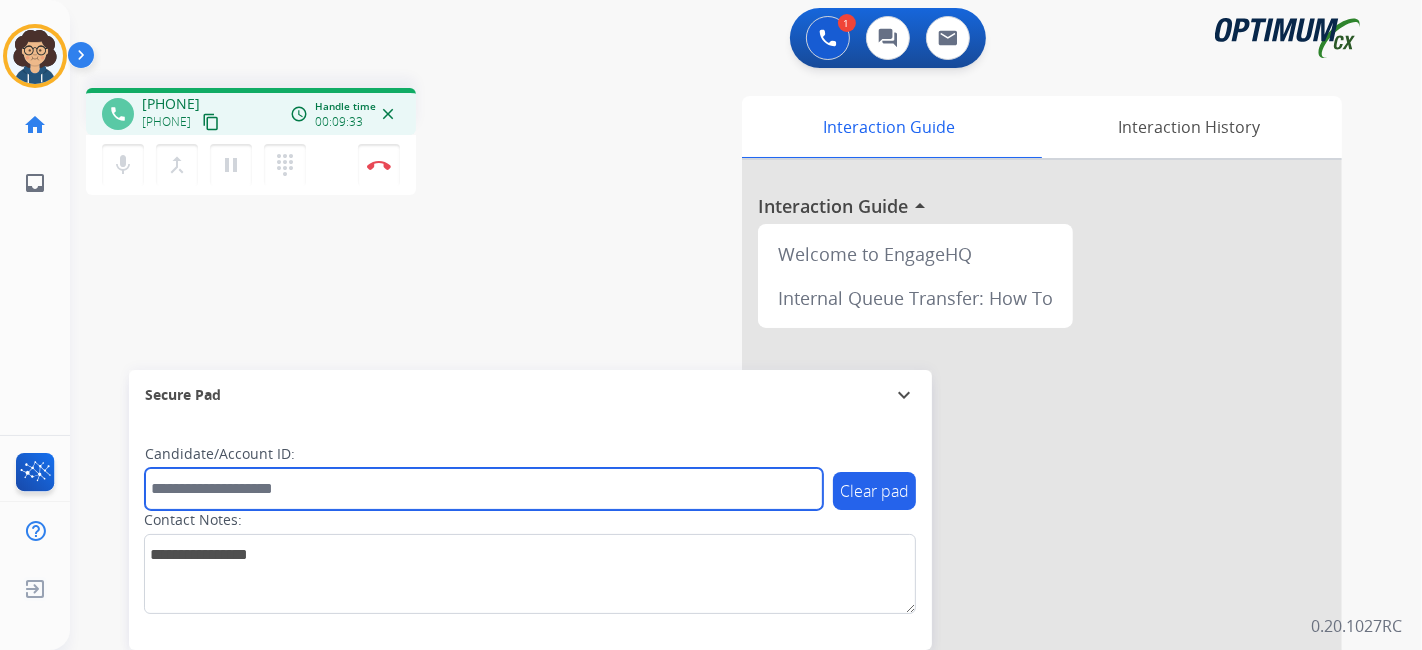 click at bounding box center (484, 489) 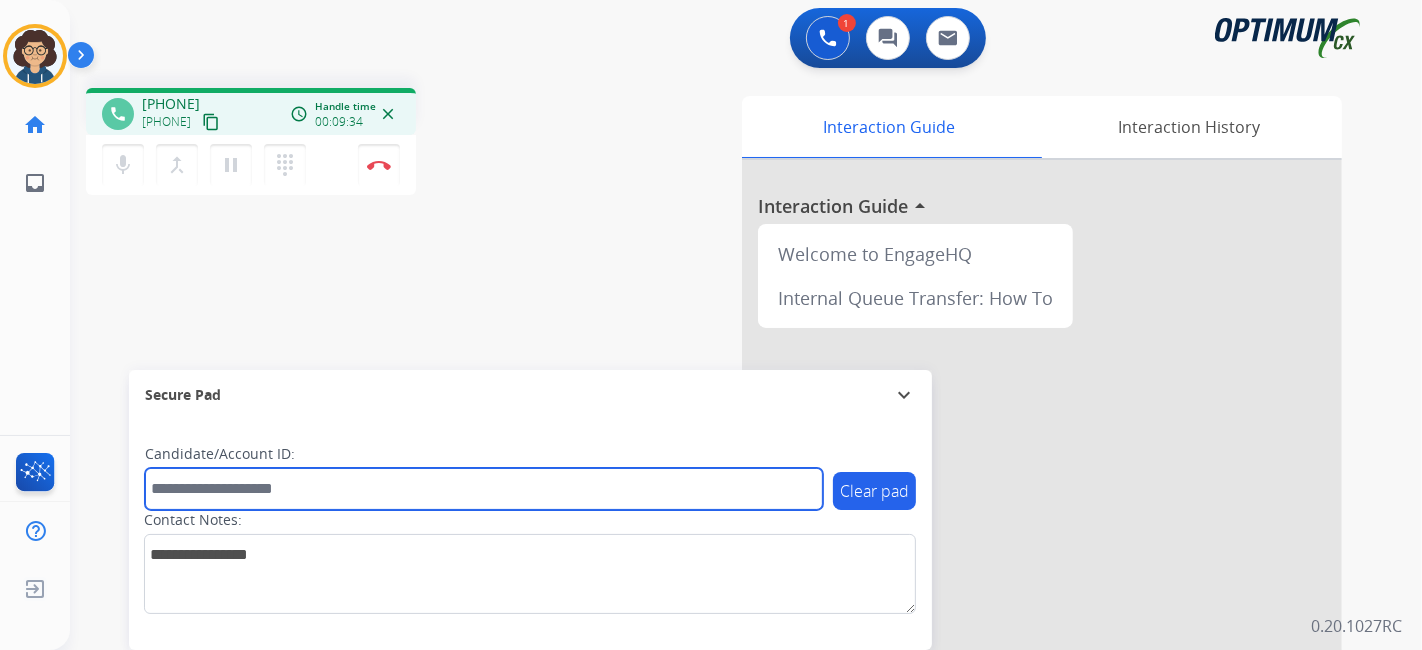 paste on "*******" 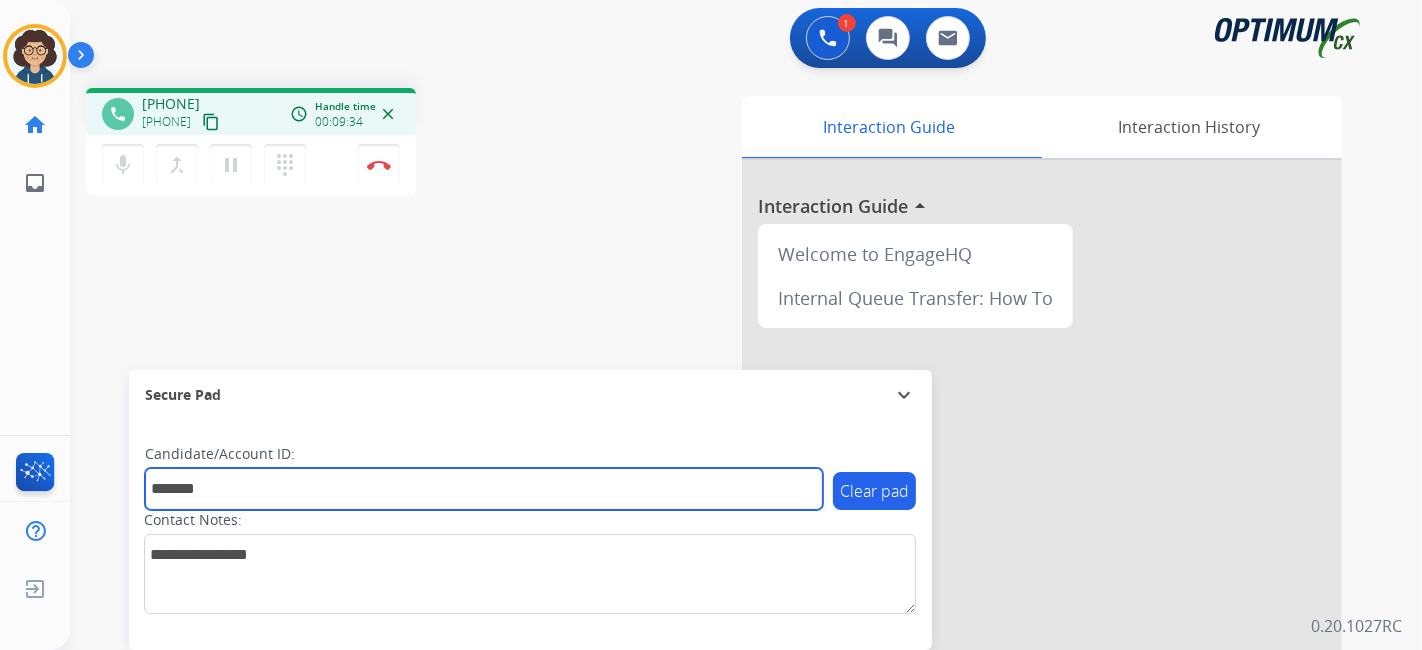 type on "*******" 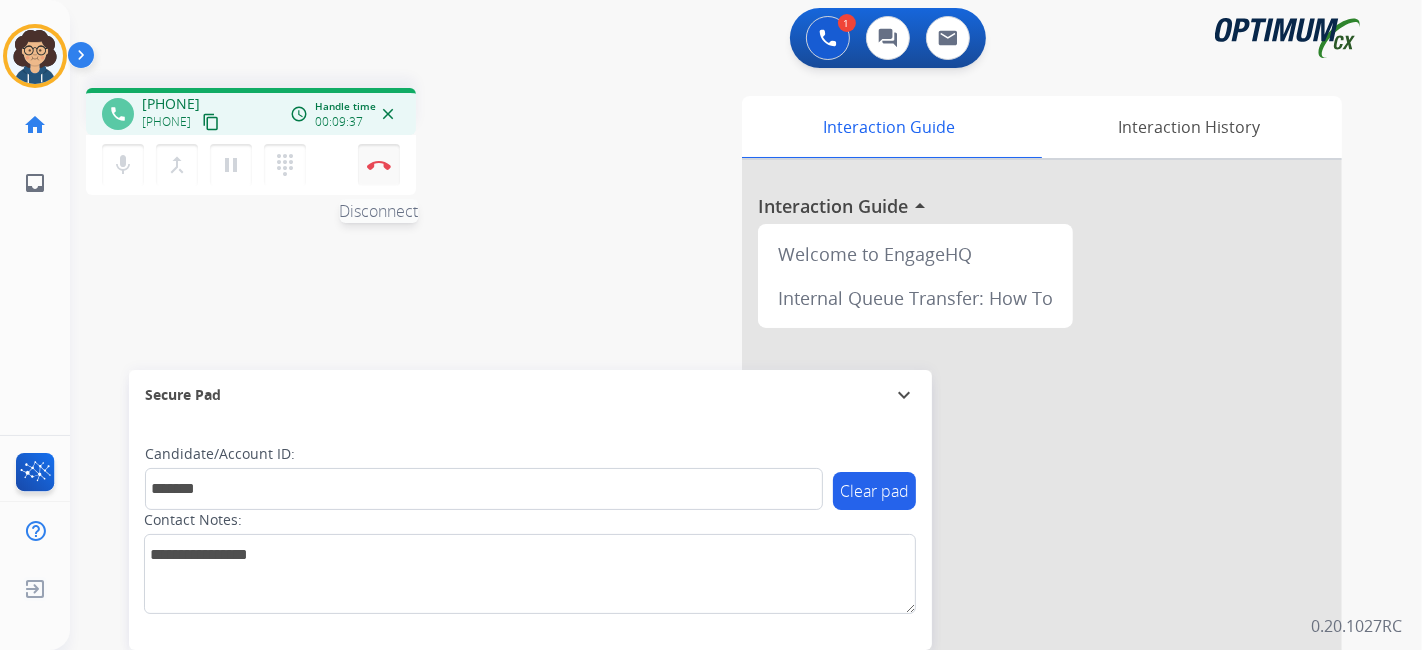 click on "Disconnect" at bounding box center (379, 165) 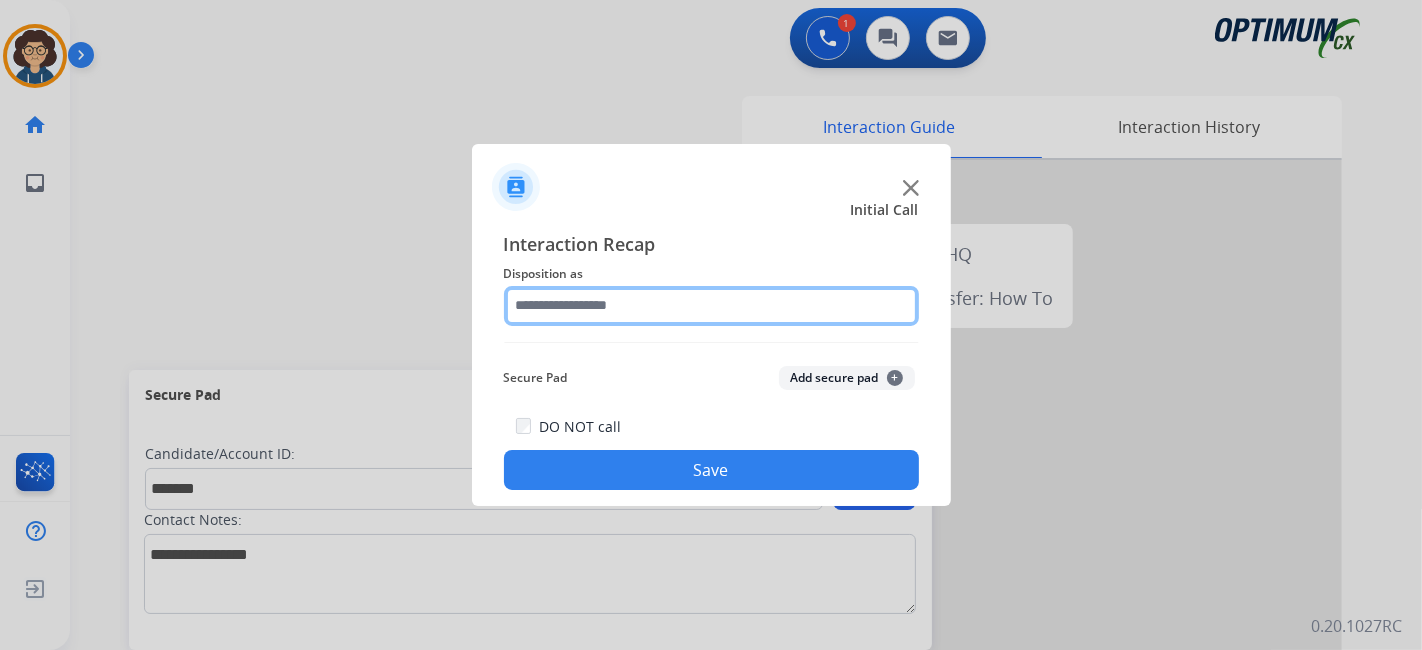 click 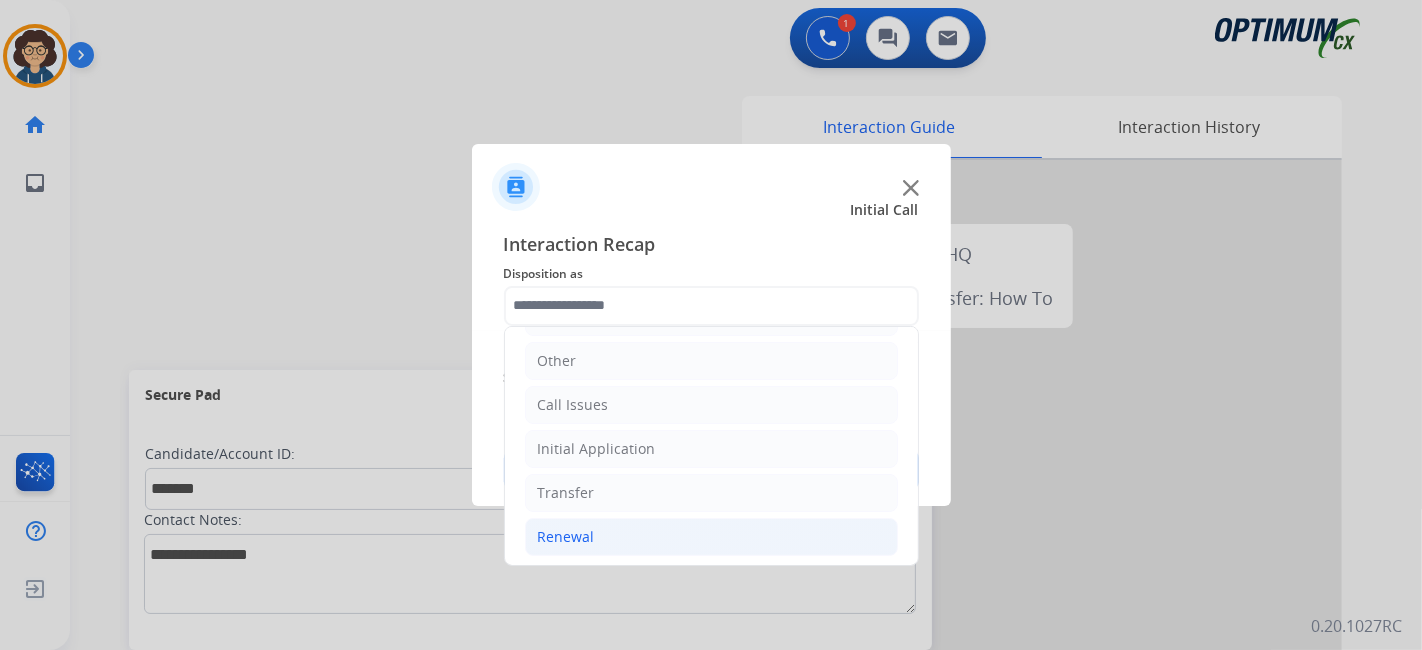 click on "Renewal" 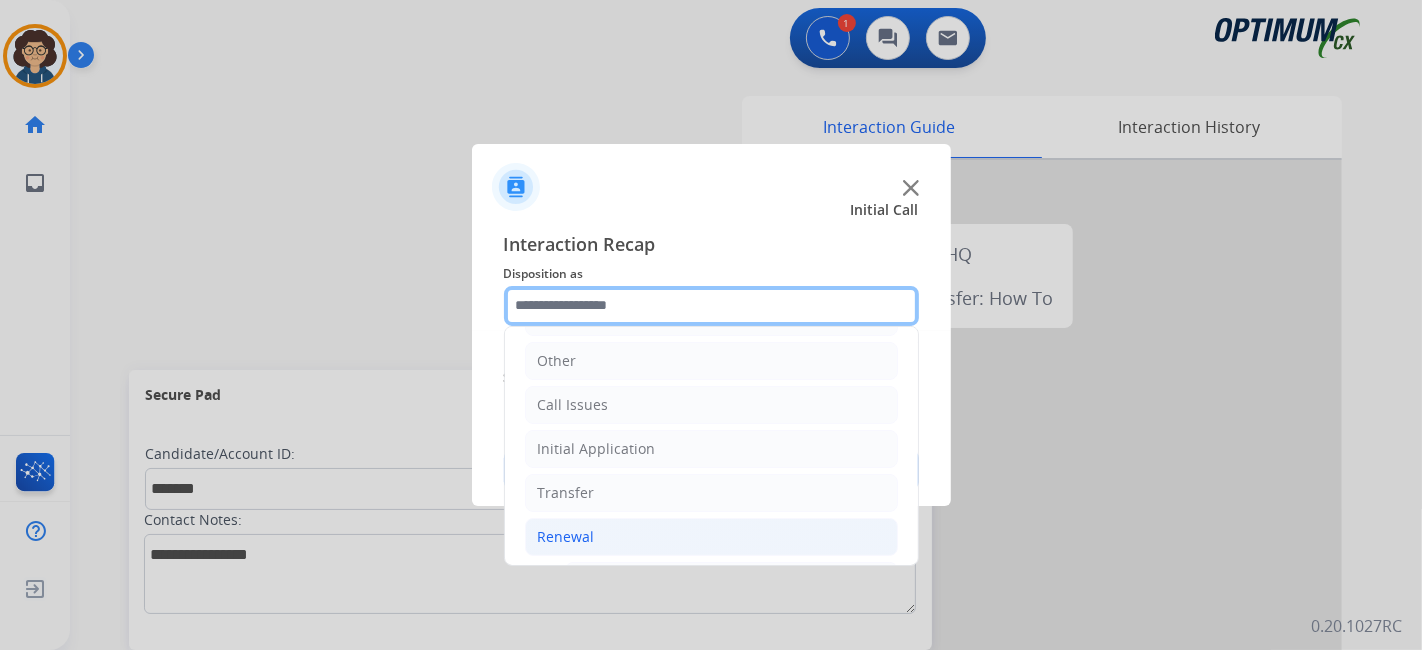 scroll, scrollTop: 686, scrollLeft: 0, axis: vertical 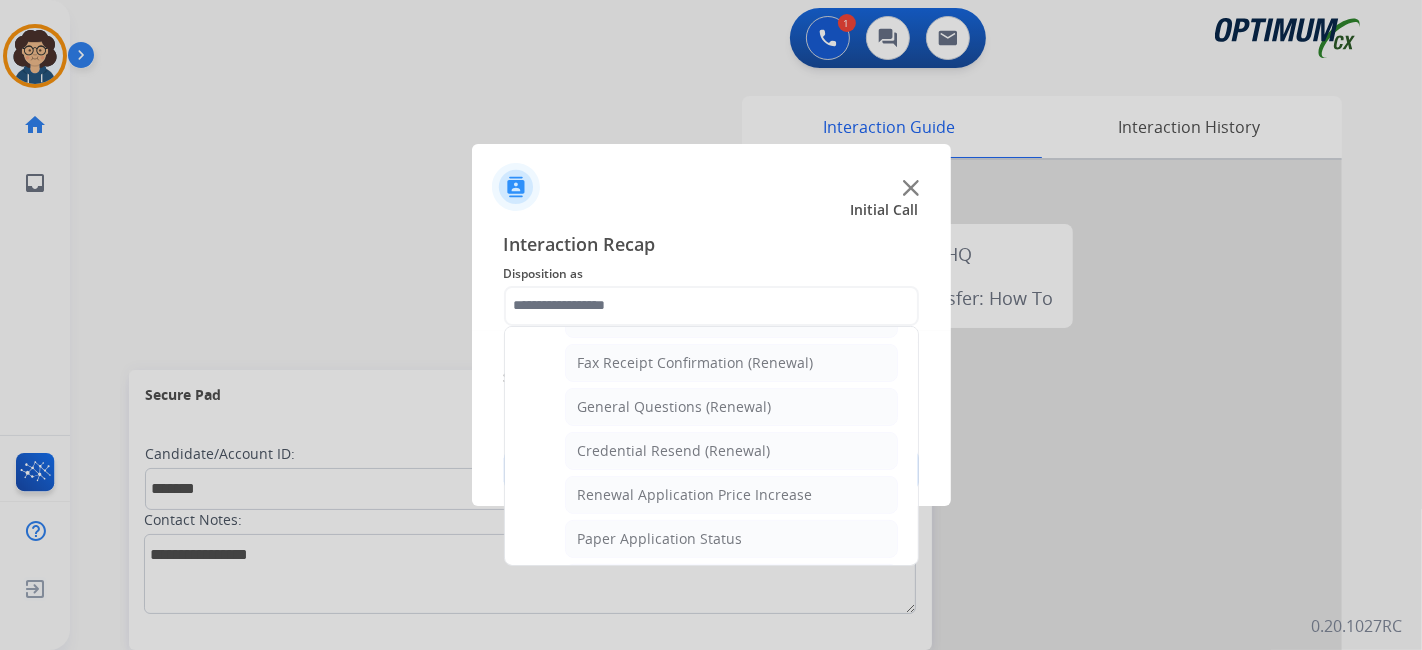 click on "General Questions (Renewal)" 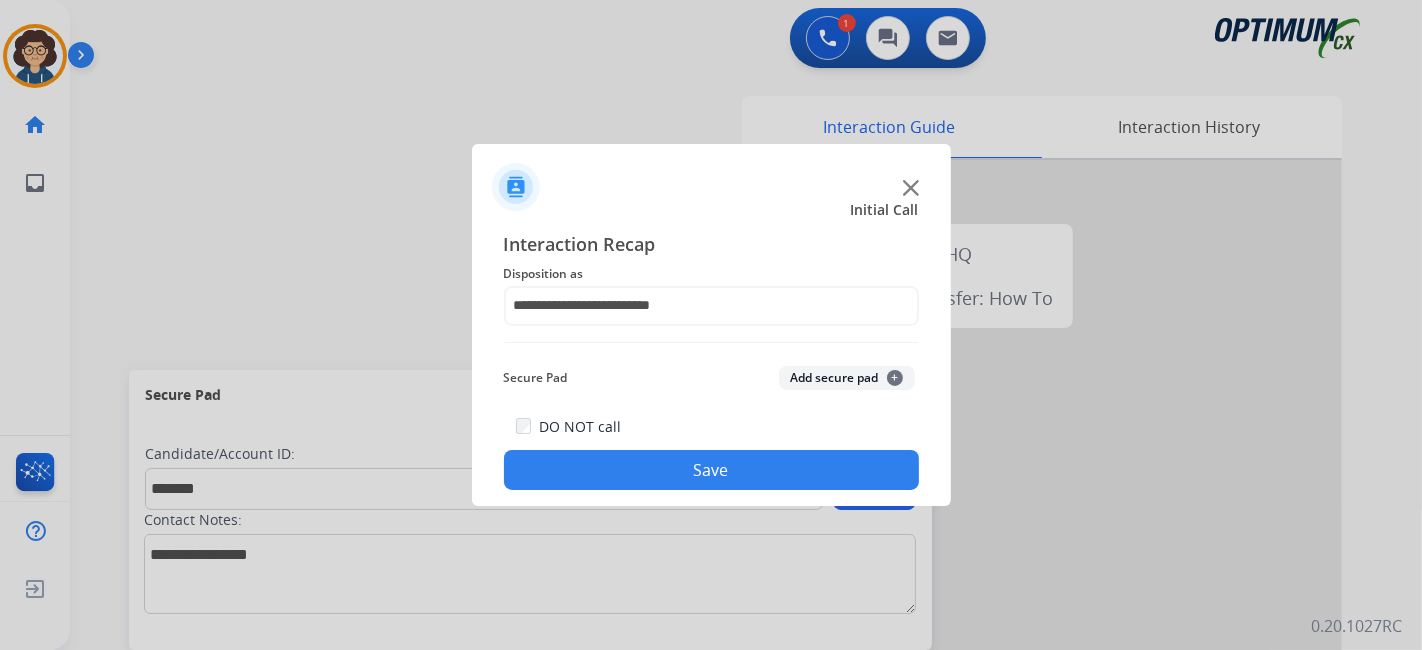 drag, startPoint x: 833, startPoint y: 343, endPoint x: 834, endPoint y: 355, distance: 12.0415945 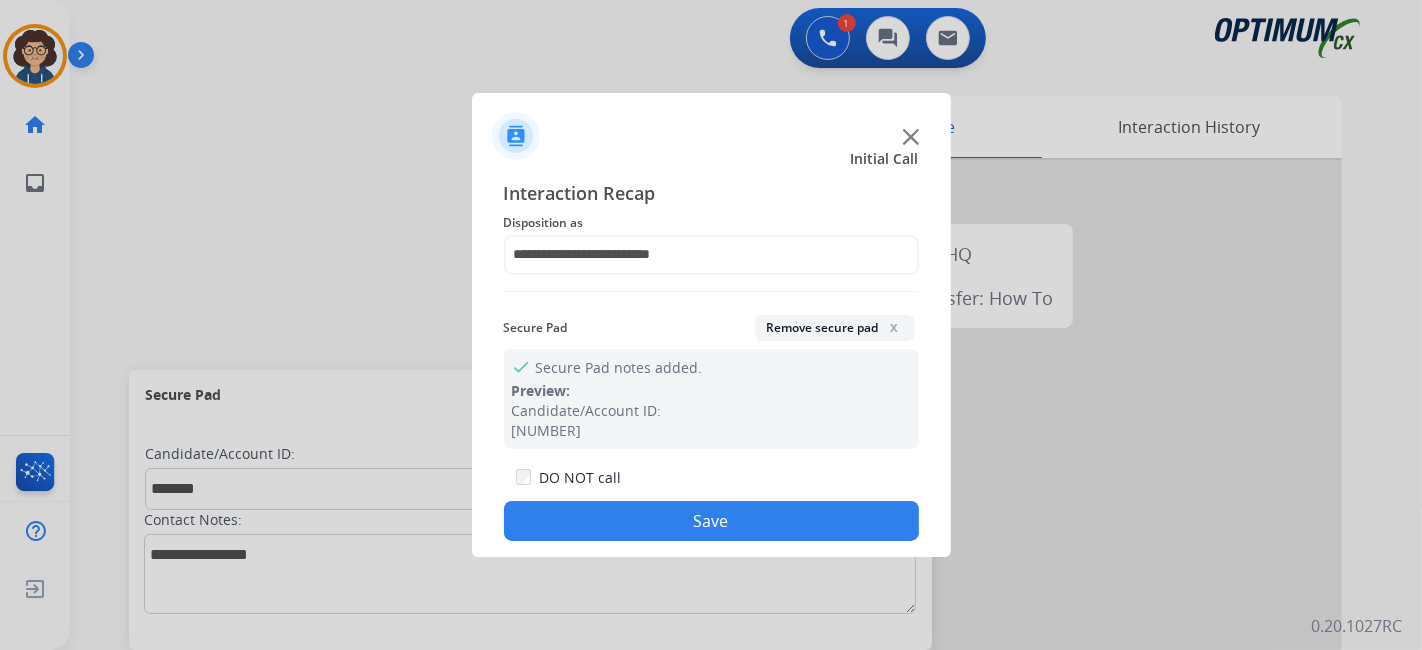 drag, startPoint x: 798, startPoint y: 516, endPoint x: 517, endPoint y: 36, distance: 556.20233 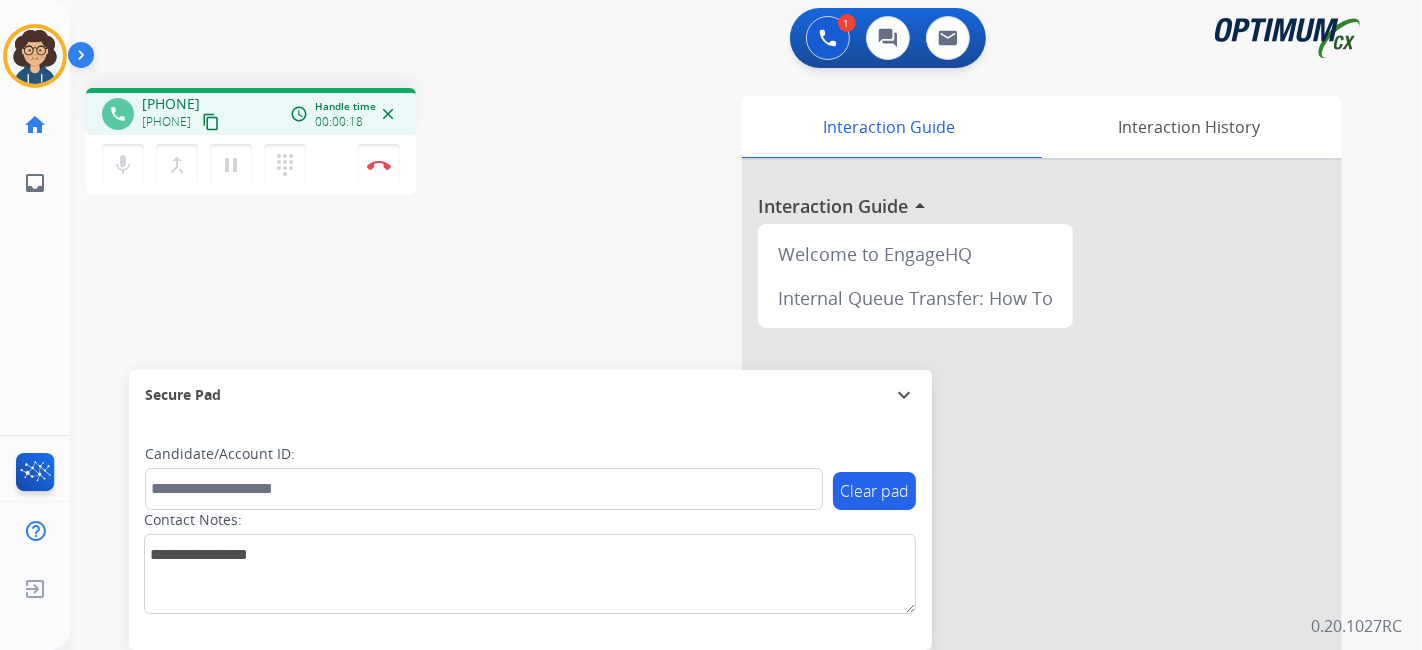 click on "content_copy" at bounding box center (211, 122) 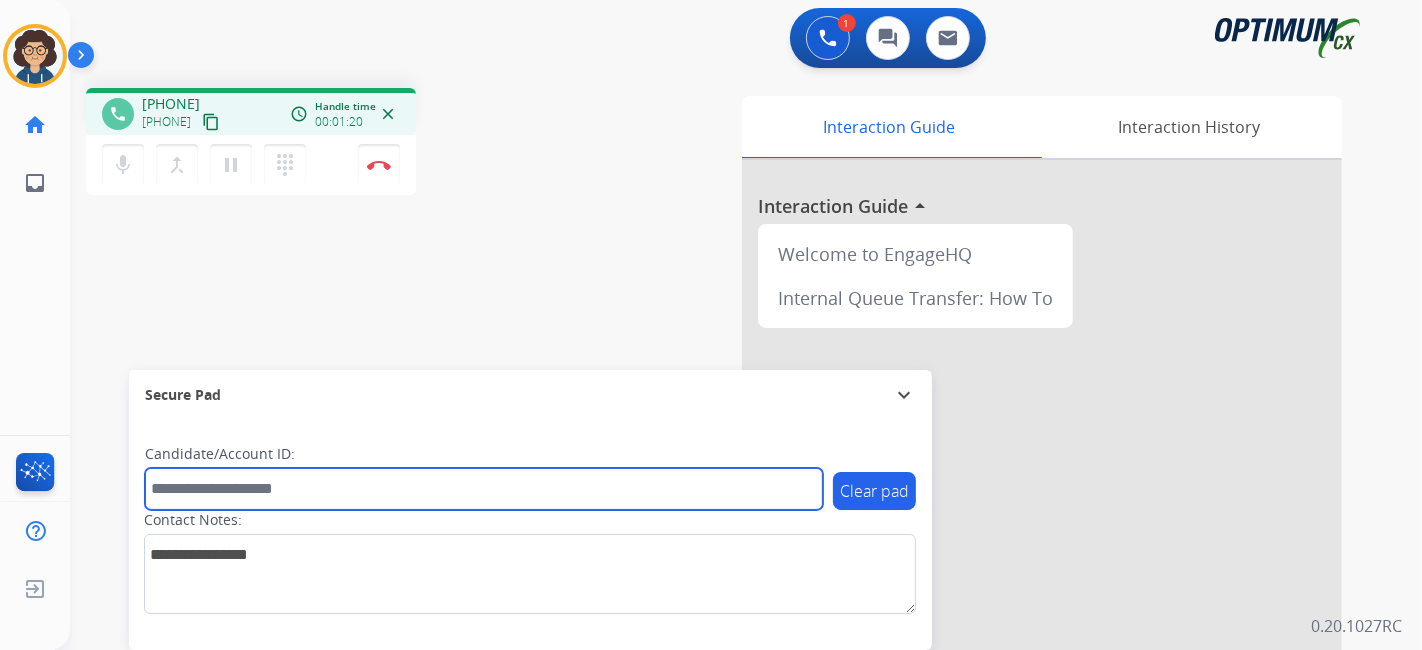 click at bounding box center (484, 489) 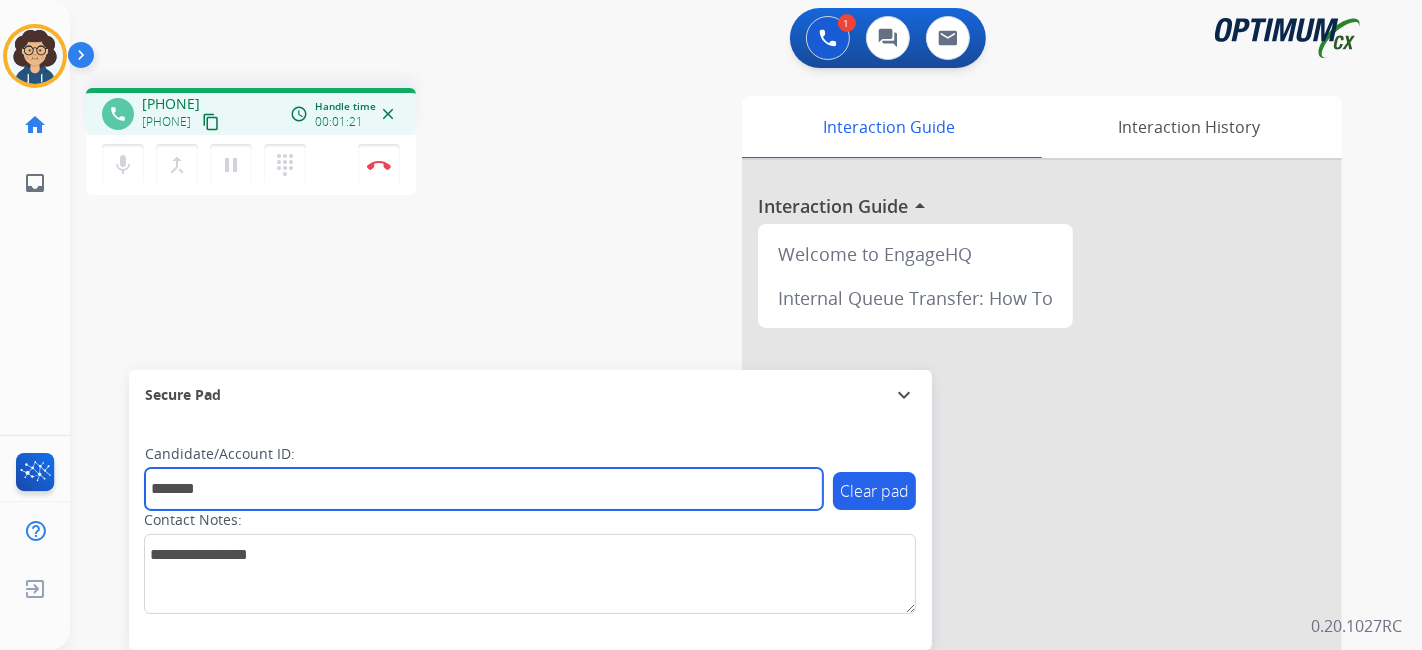 type on "*******" 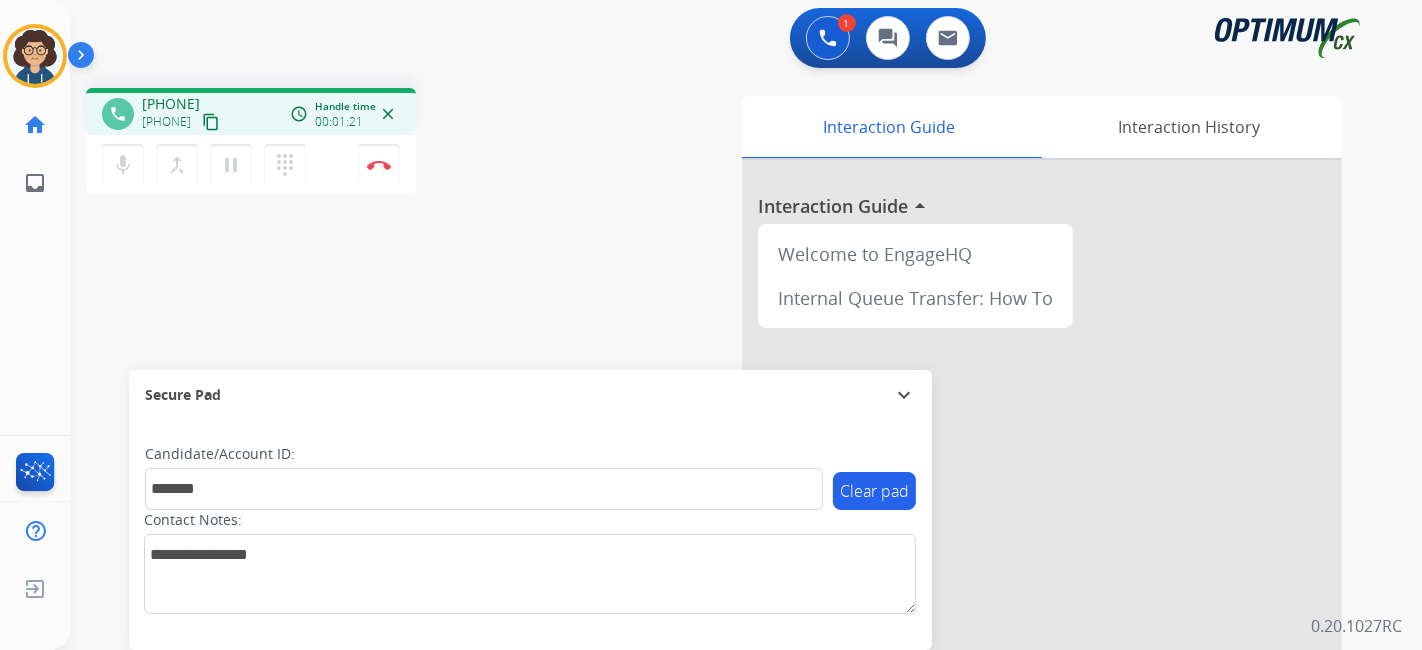 drag, startPoint x: 482, startPoint y: 304, endPoint x: 486, endPoint y: 287, distance: 17.464249 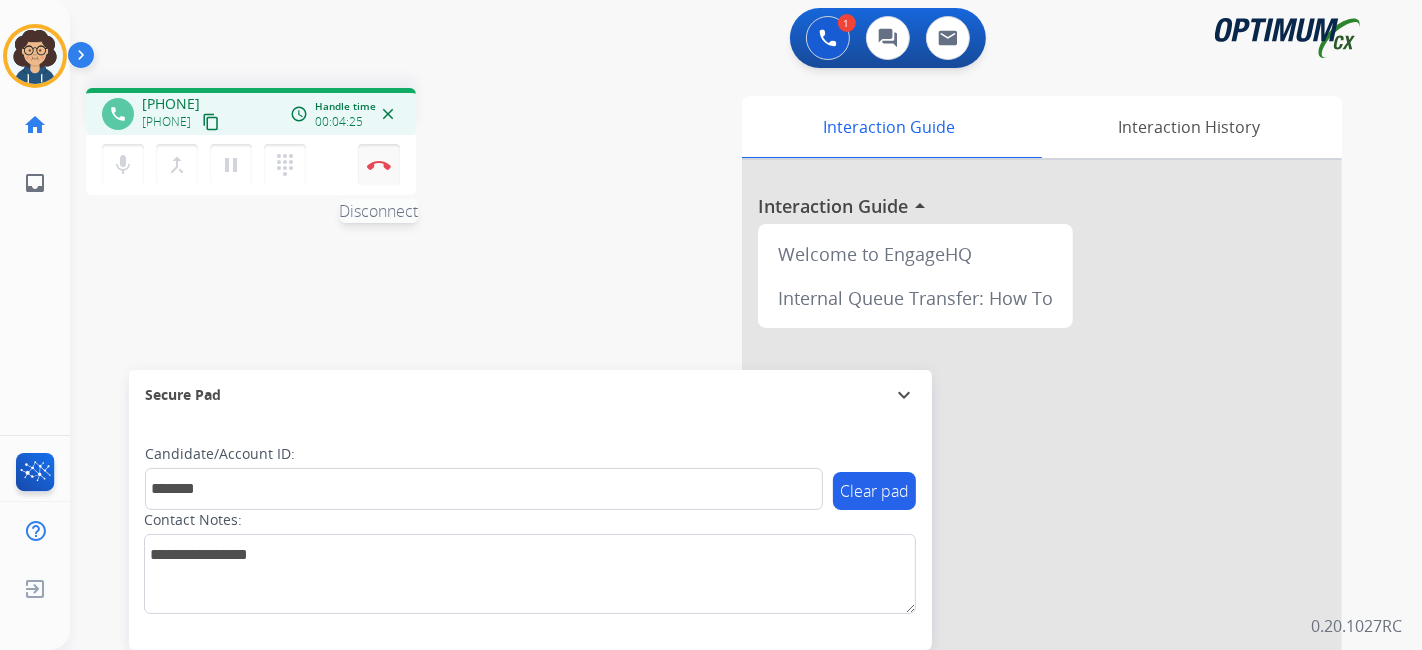 click on "Disconnect" at bounding box center [379, 165] 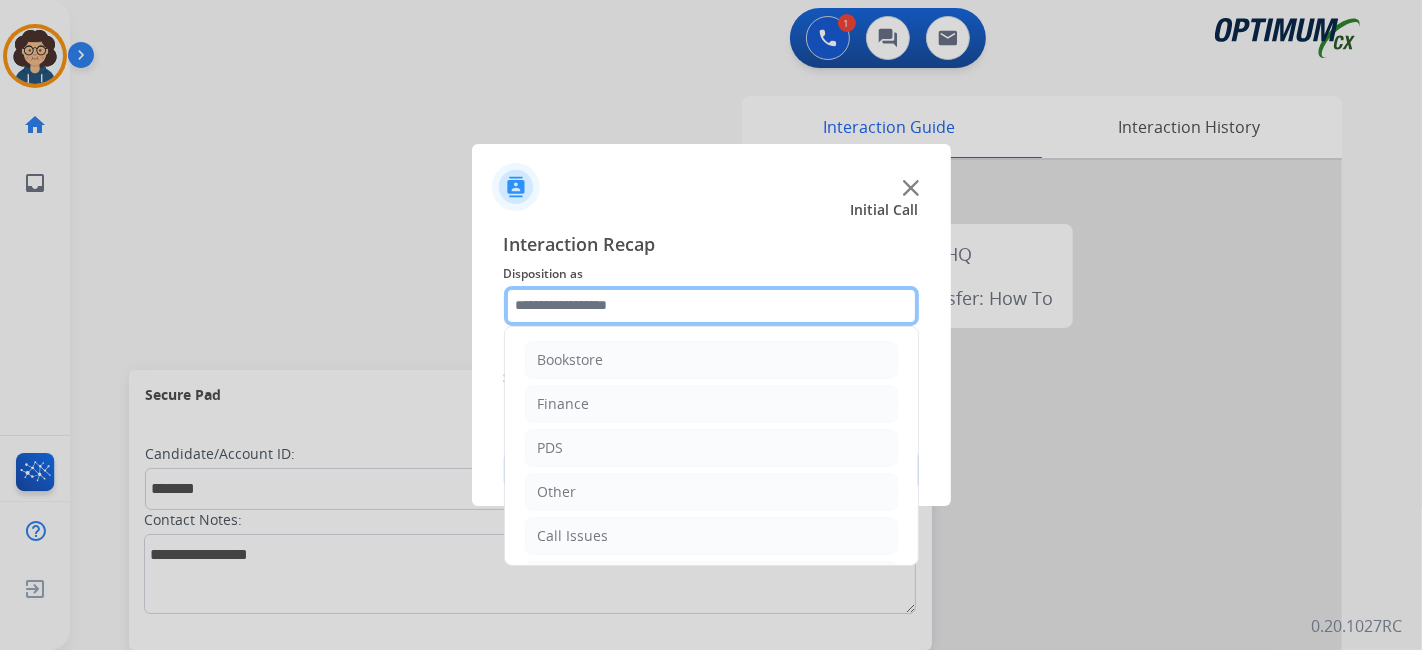 click 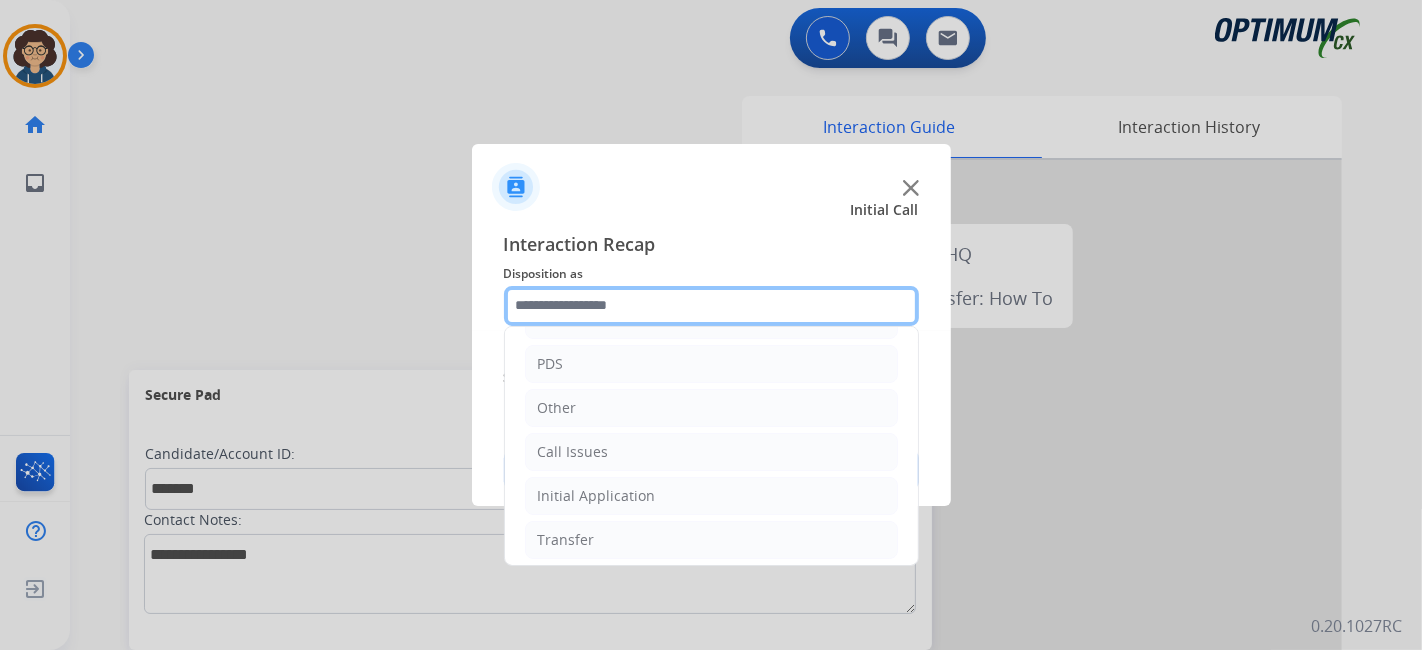 scroll, scrollTop: 131, scrollLeft: 0, axis: vertical 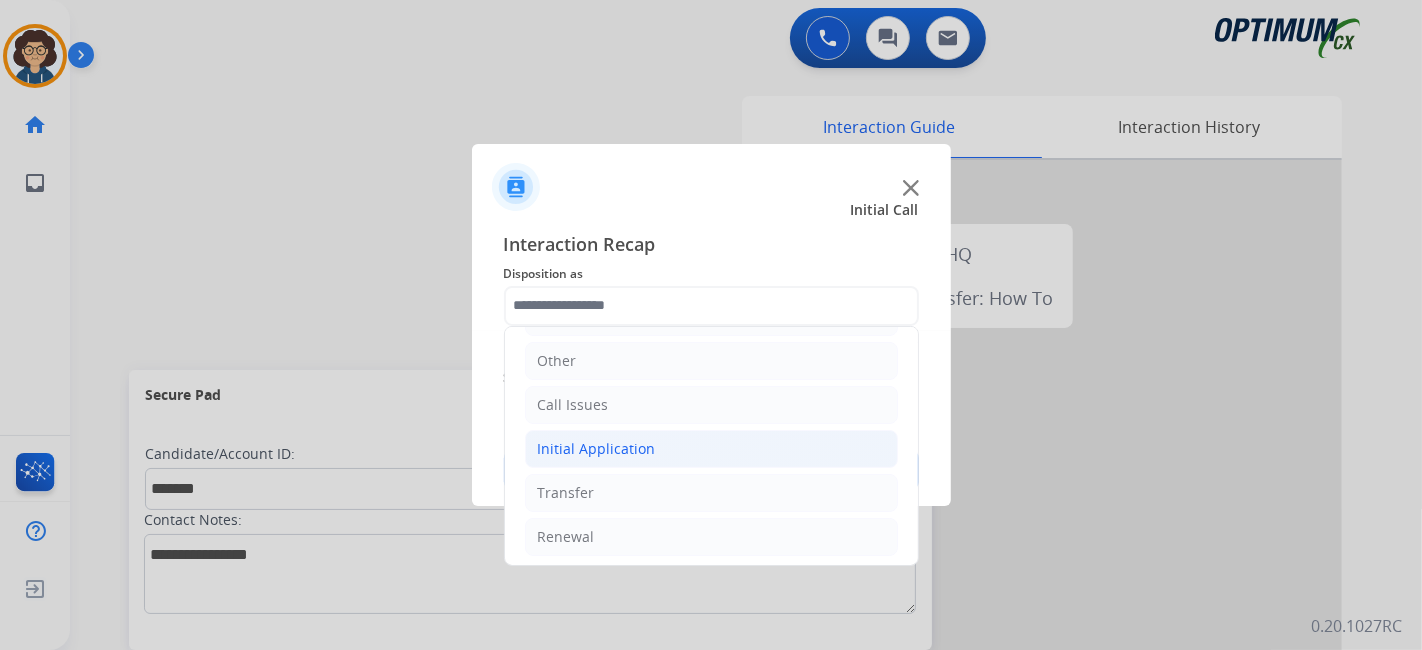 click on "Initial Application" 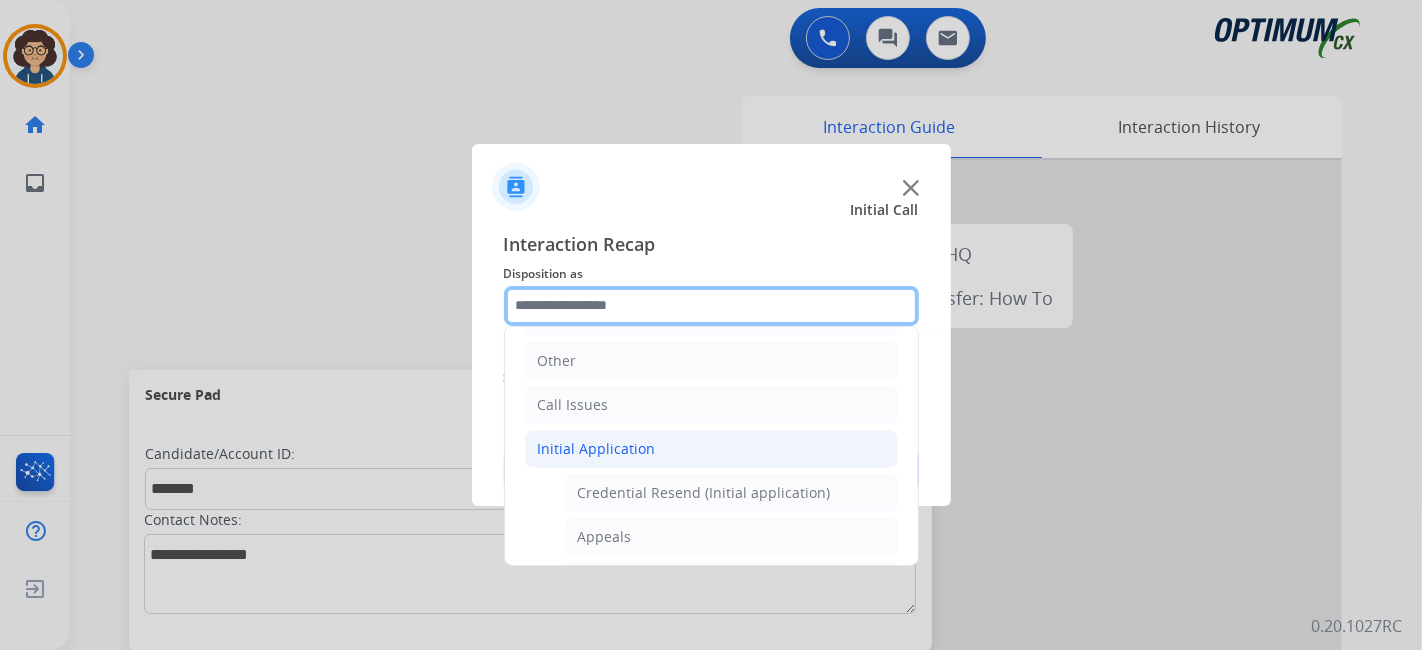 scroll, scrollTop: 686, scrollLeft: 0, axis: vertical 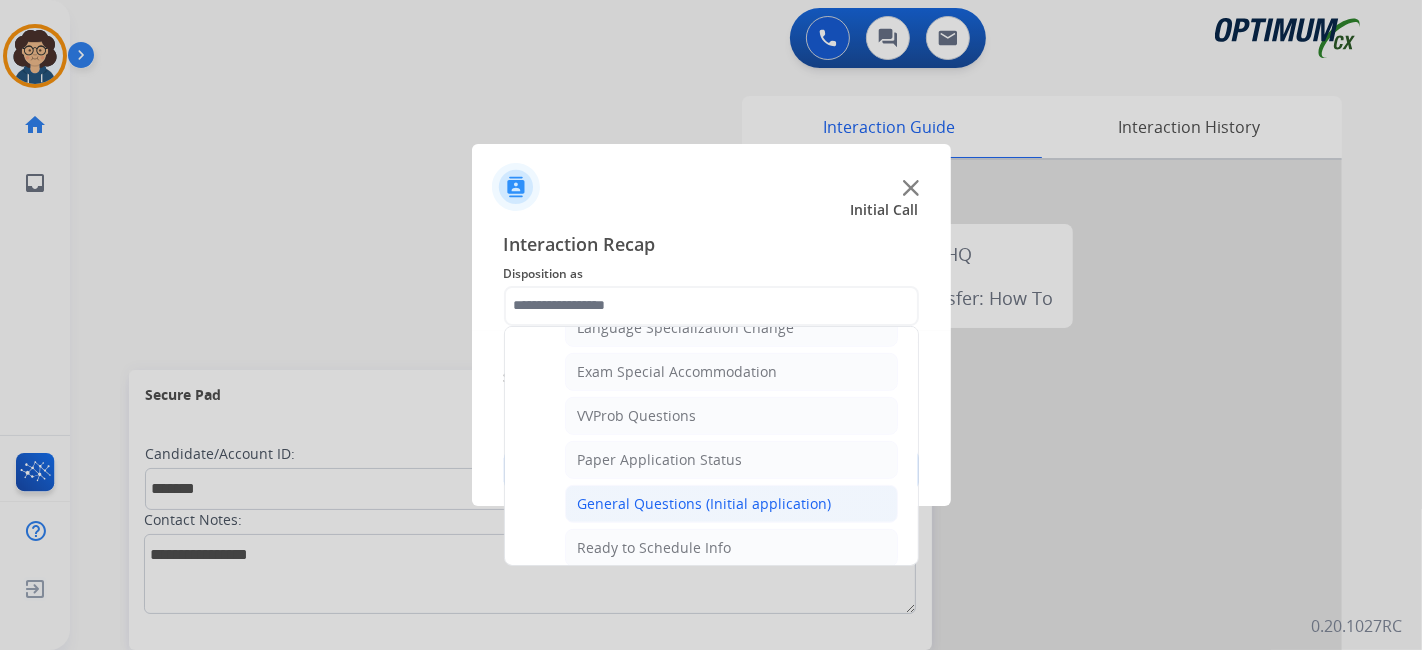click on "General Questions (Initial application)" 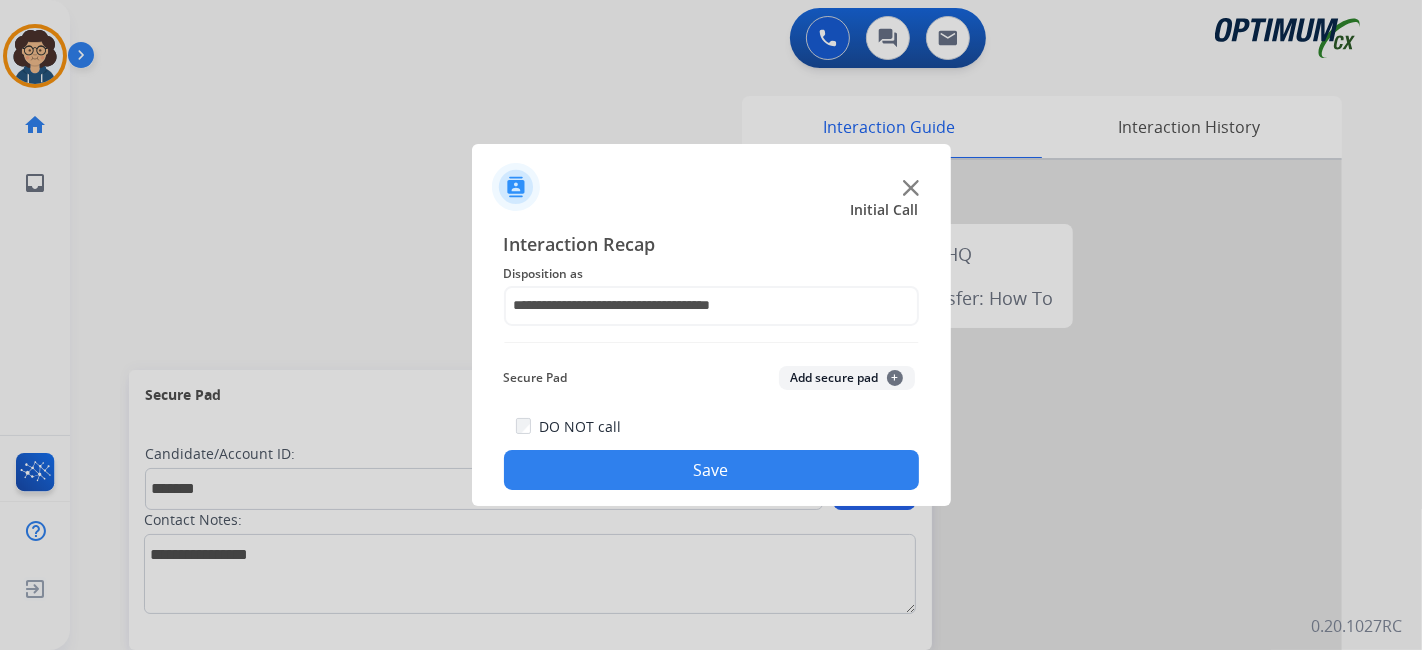click on "Add secure pad  +" 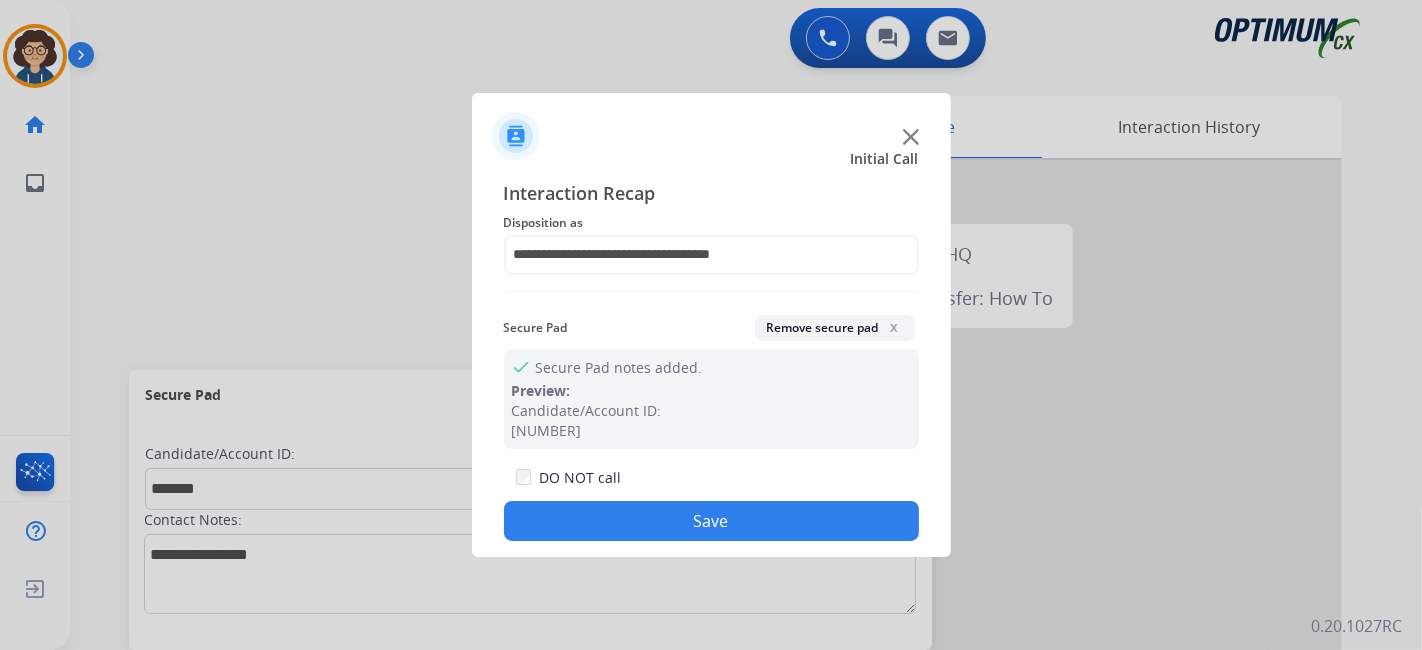 click on "Save" 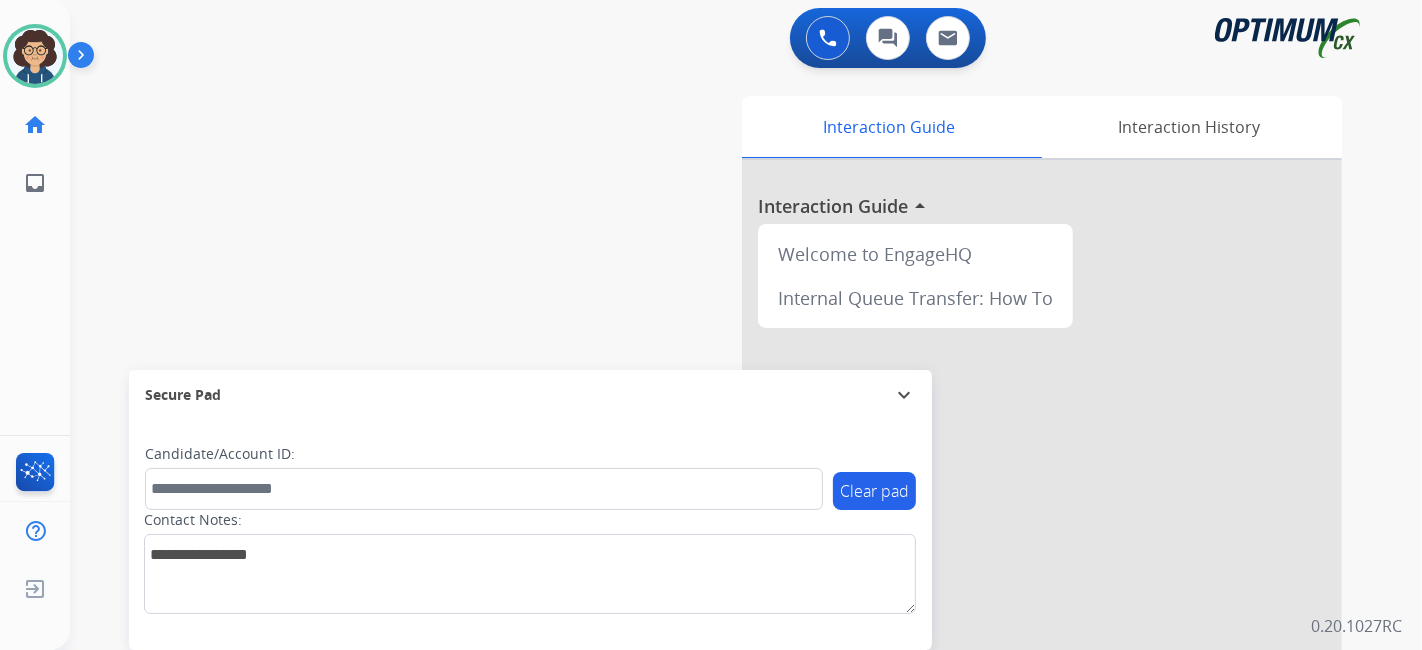 click on "swap_horiz Break voice bridge close_fullscreen Connect 3-Way Call merge_type Separate 3-Way Call  Interaction Guide   Interaction History  Interaction Guide arrow_drop_up  Welcome to EngageHQ   Internal Queue Transfer: How To  Secure Pad expand_more Clear pad Candidate/Account ID: Contact Notes:" at bounding box center (722, 489) 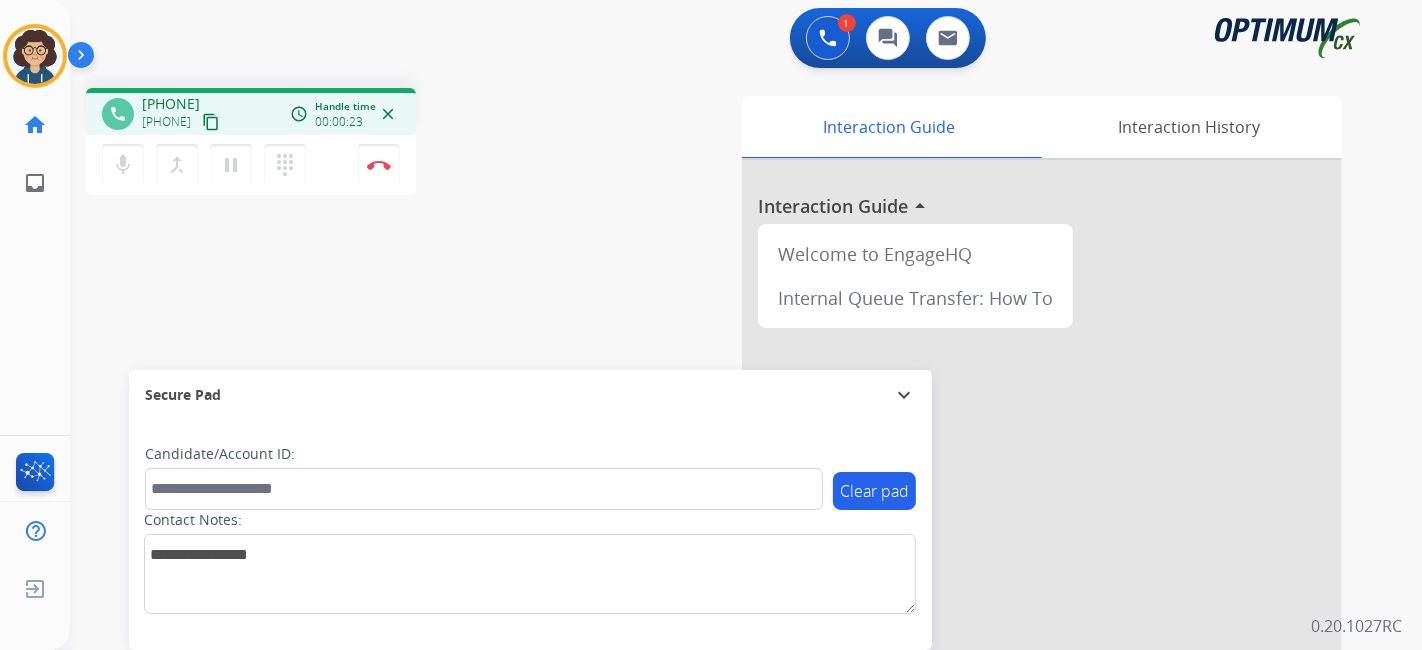 click on "content_copy" at bounding box center (211, 122) 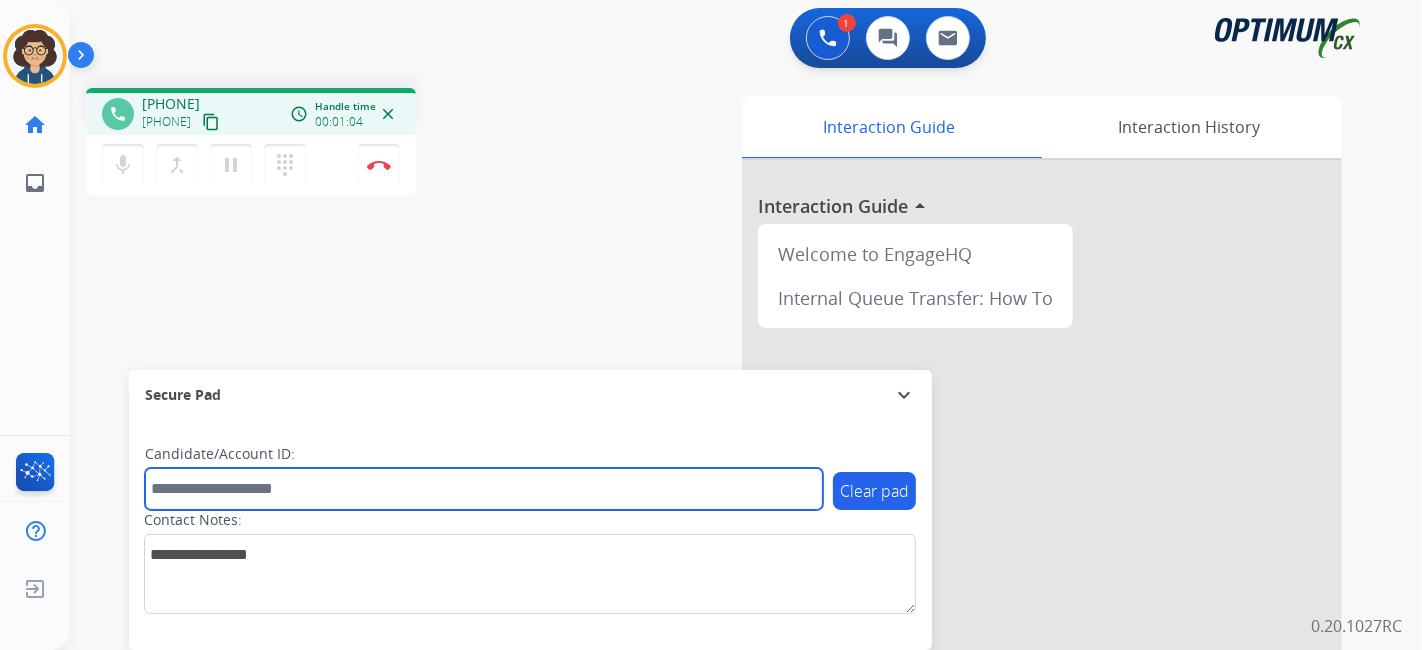 click at bounding box center (484, 489) 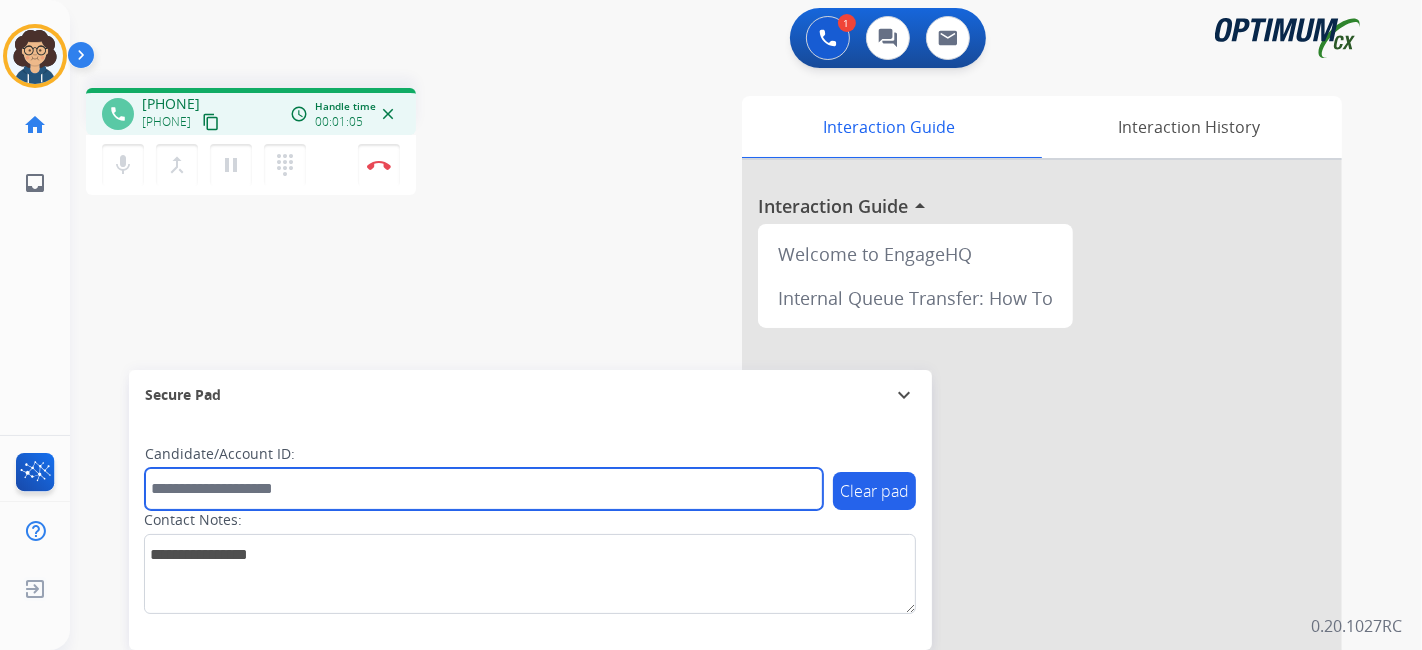 paste on "*******" 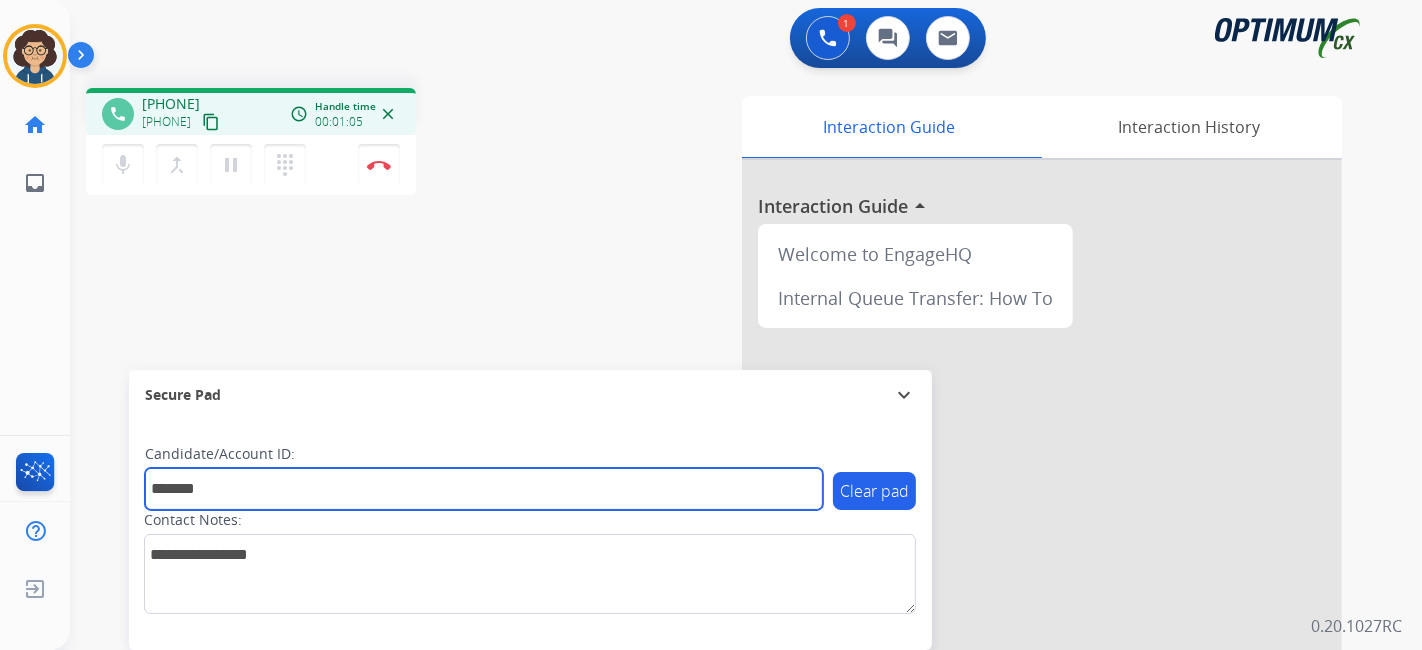 type on "*******" 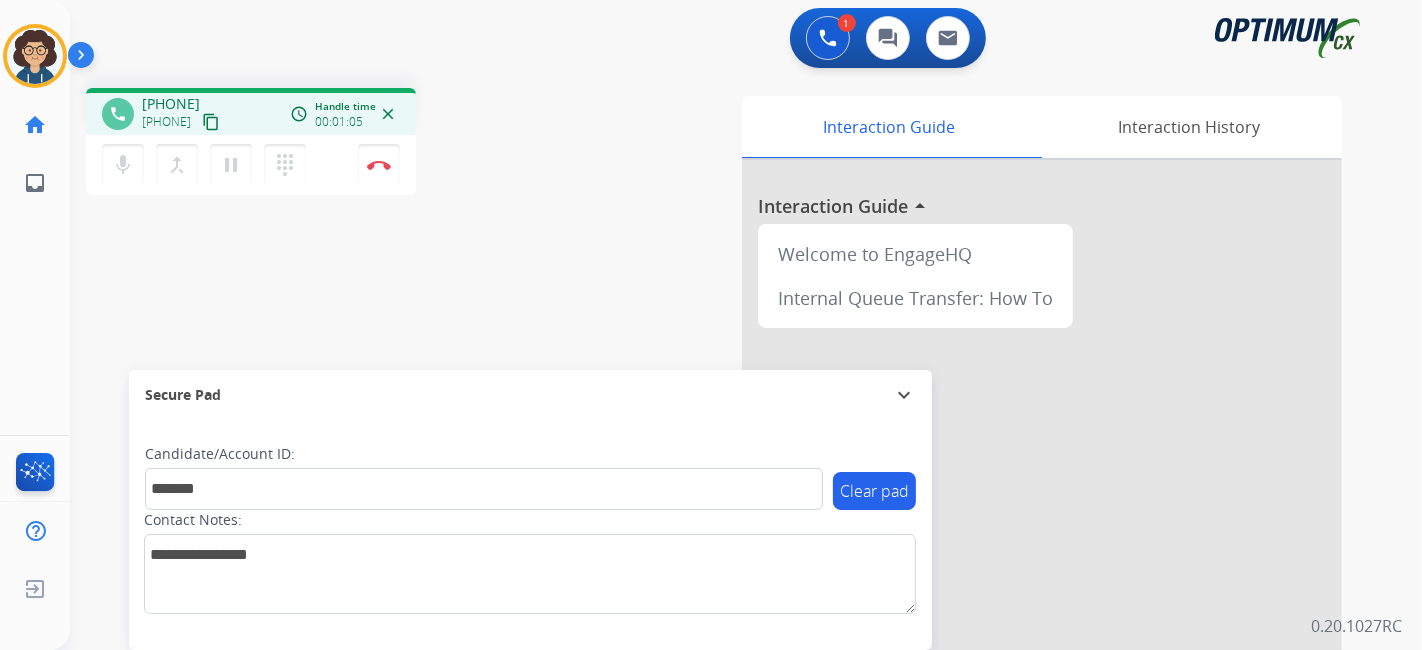 drag, startPoint x: 440, startPoint y: 356, endPoint x: 437, endPoint y: 251, distance: 105.04285 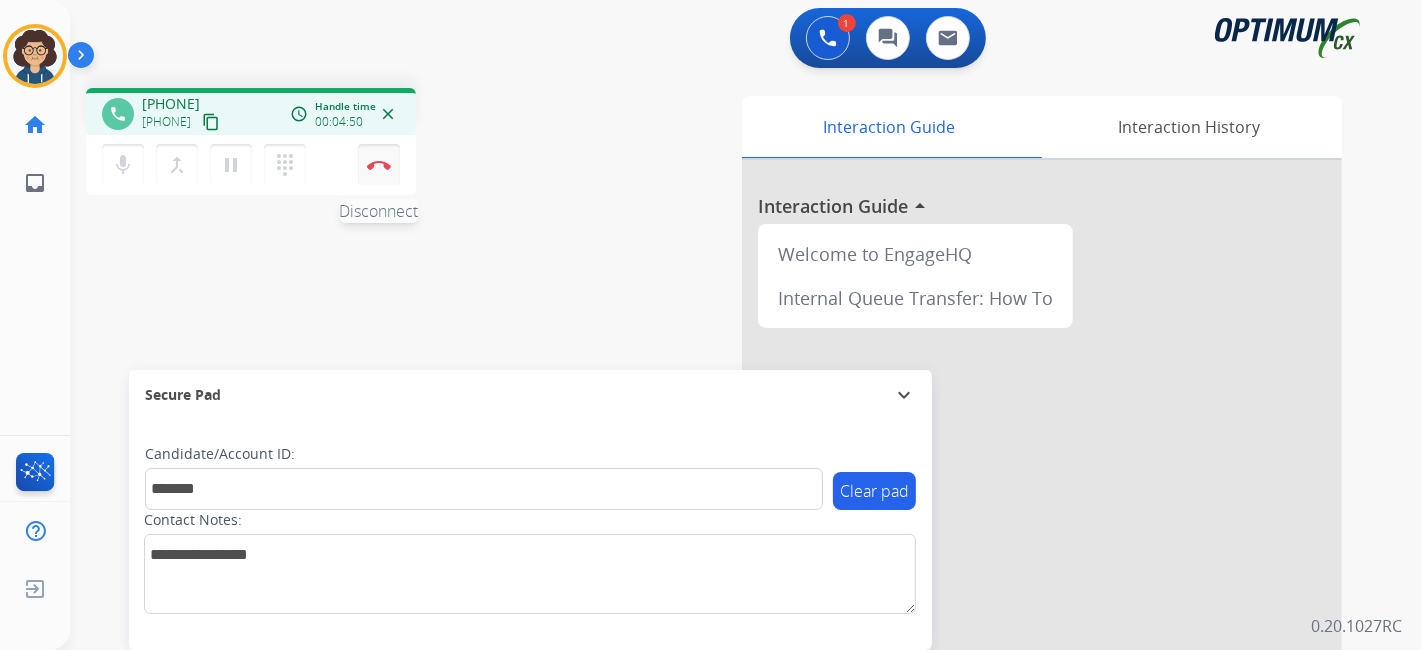click on "Disconnect" at bounding box center [379, 165] 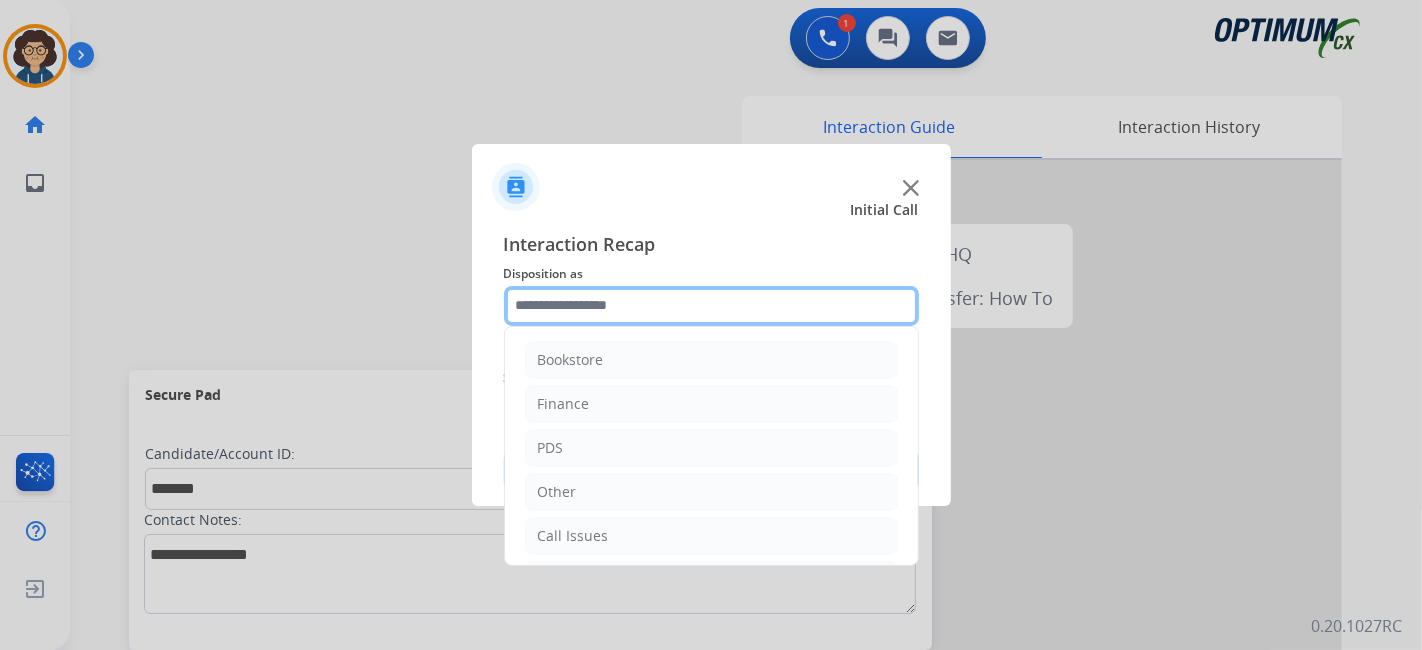 click 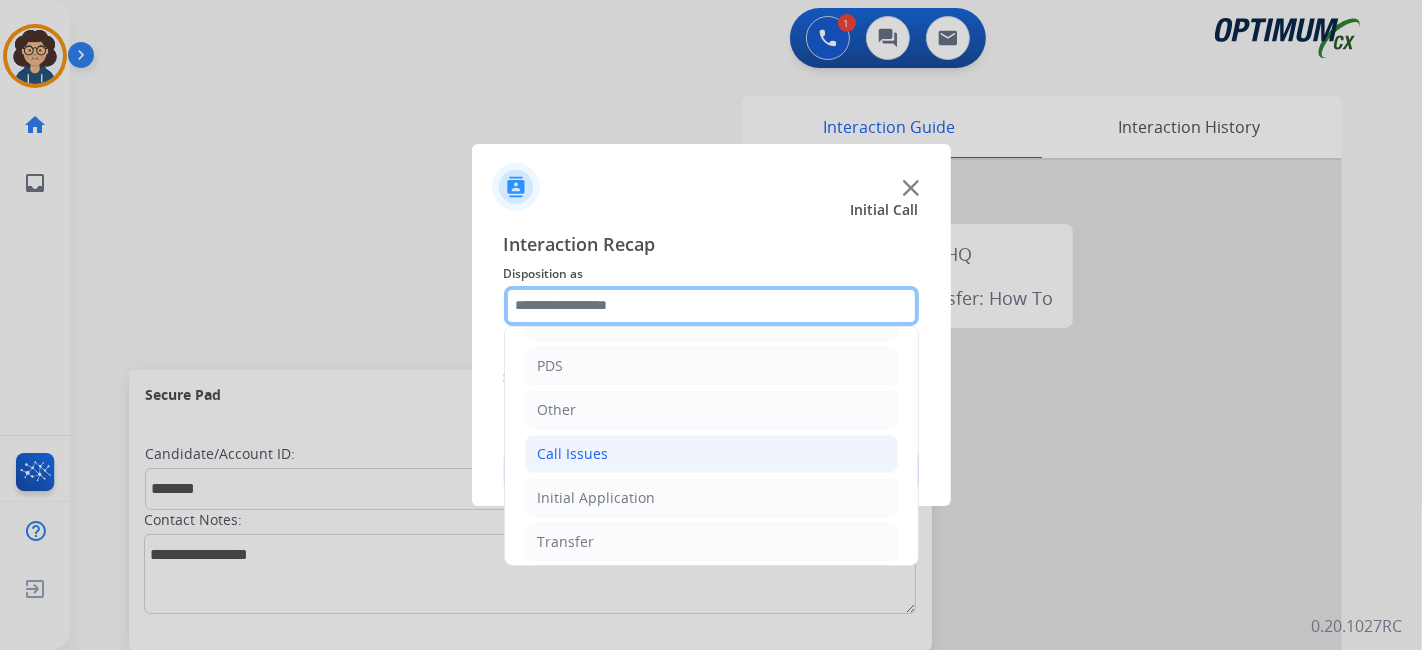 scroll, scrollTop: 131, scrollLeft: 0, axis: vertical 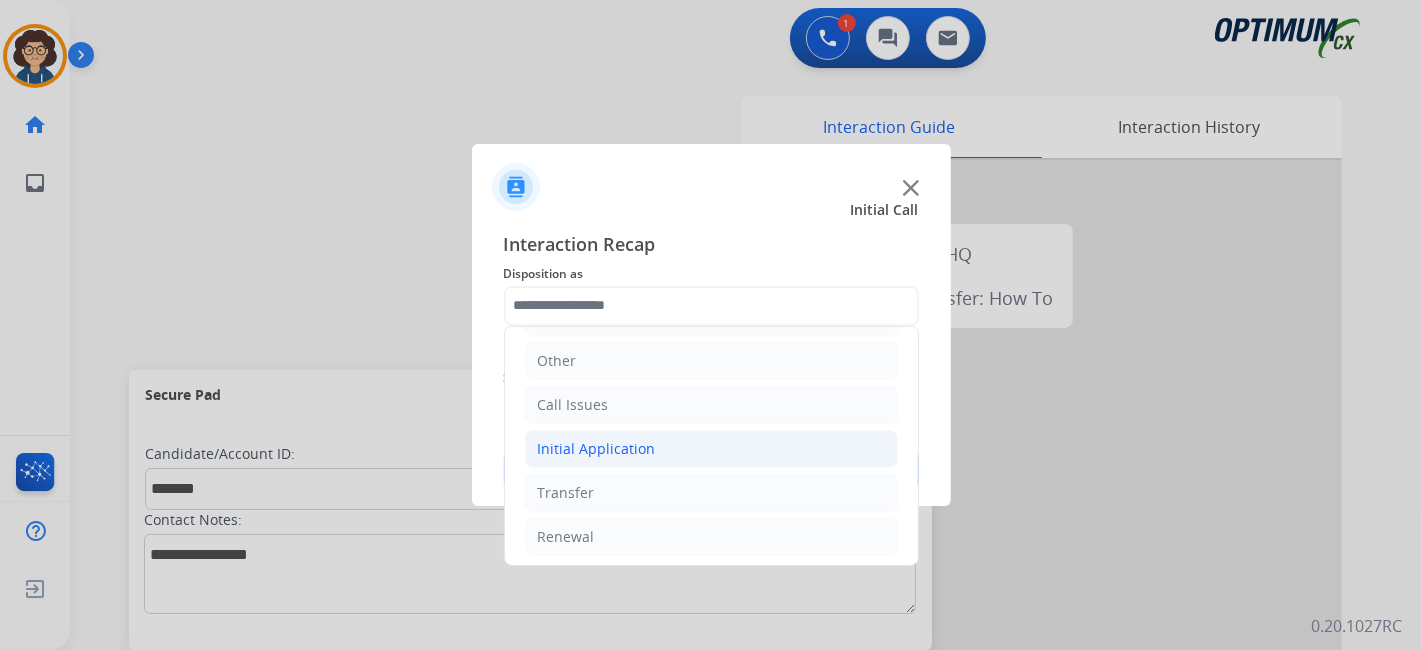 click on "Initial Application" 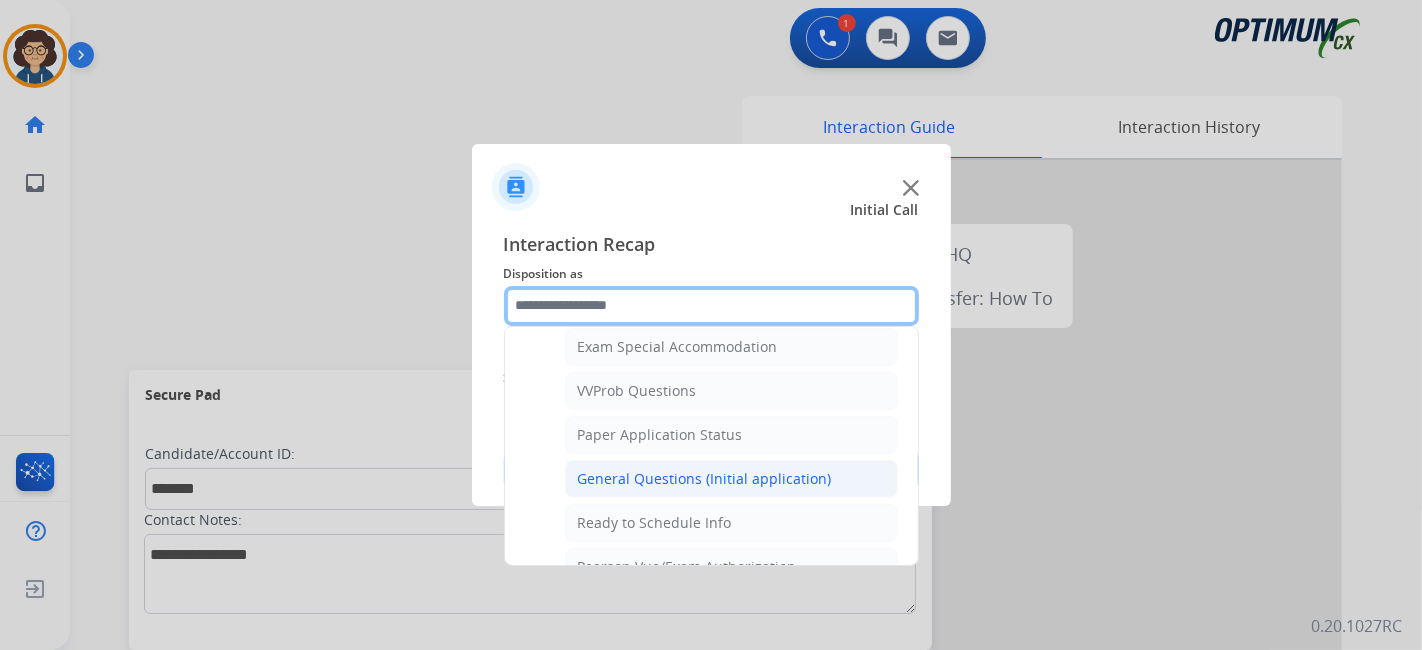 scroll, scrollTop: 1194, scrollLeft: 0, axis: vertical 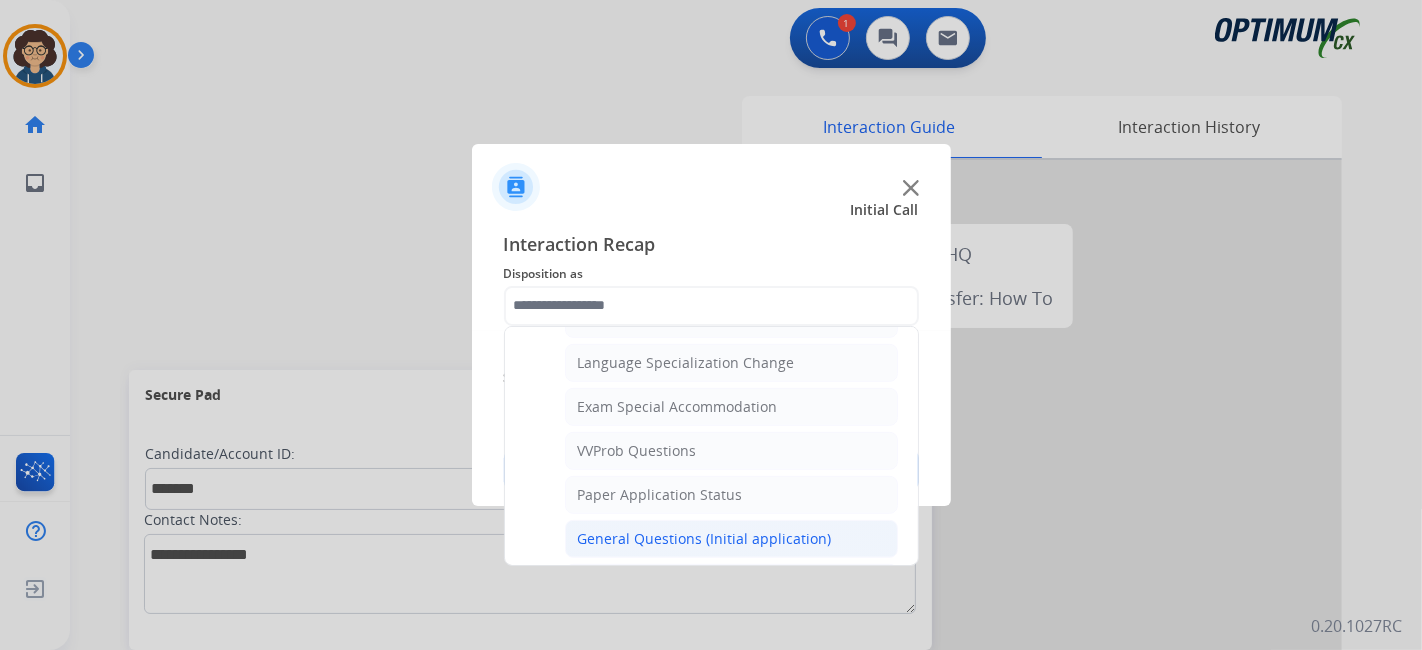 click on "General Questions (Initial application)" 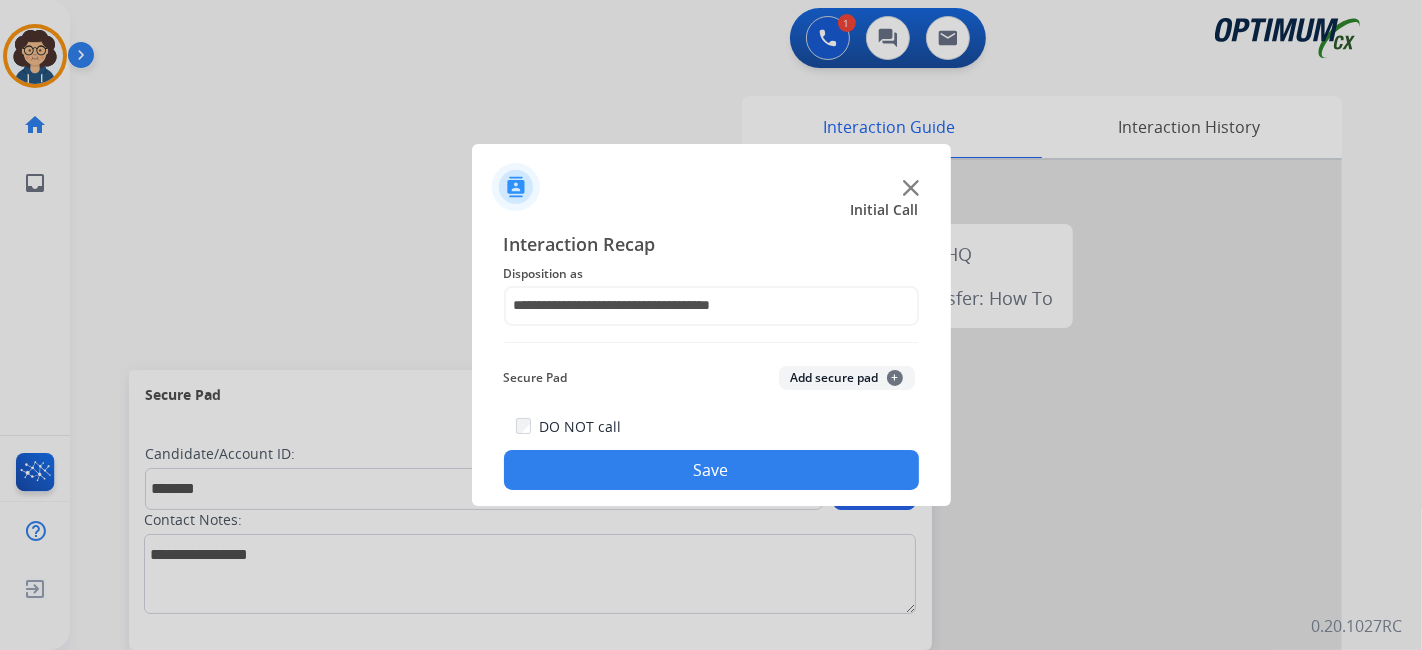 click on "Add secure pad  +" 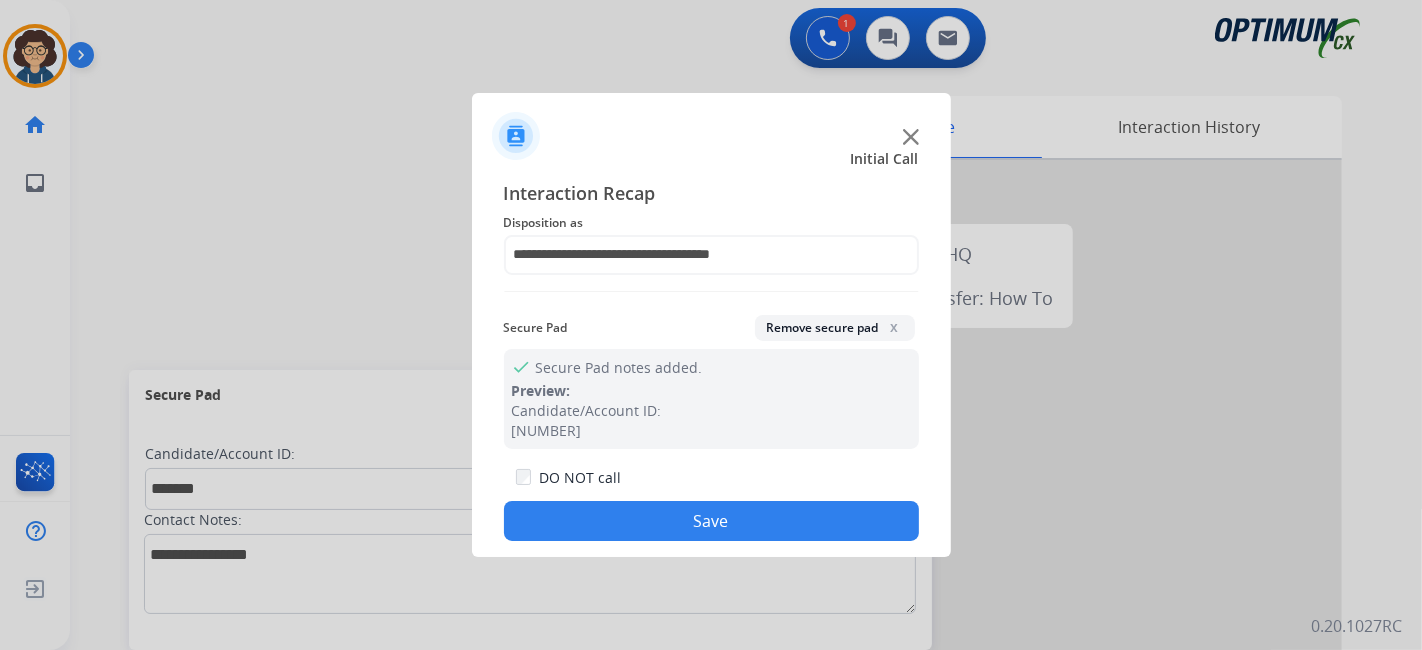 drag, startPoint x: 797, startPoint y: 519, endPoint x: 606, endPoint y: 172, distance: 396.0934 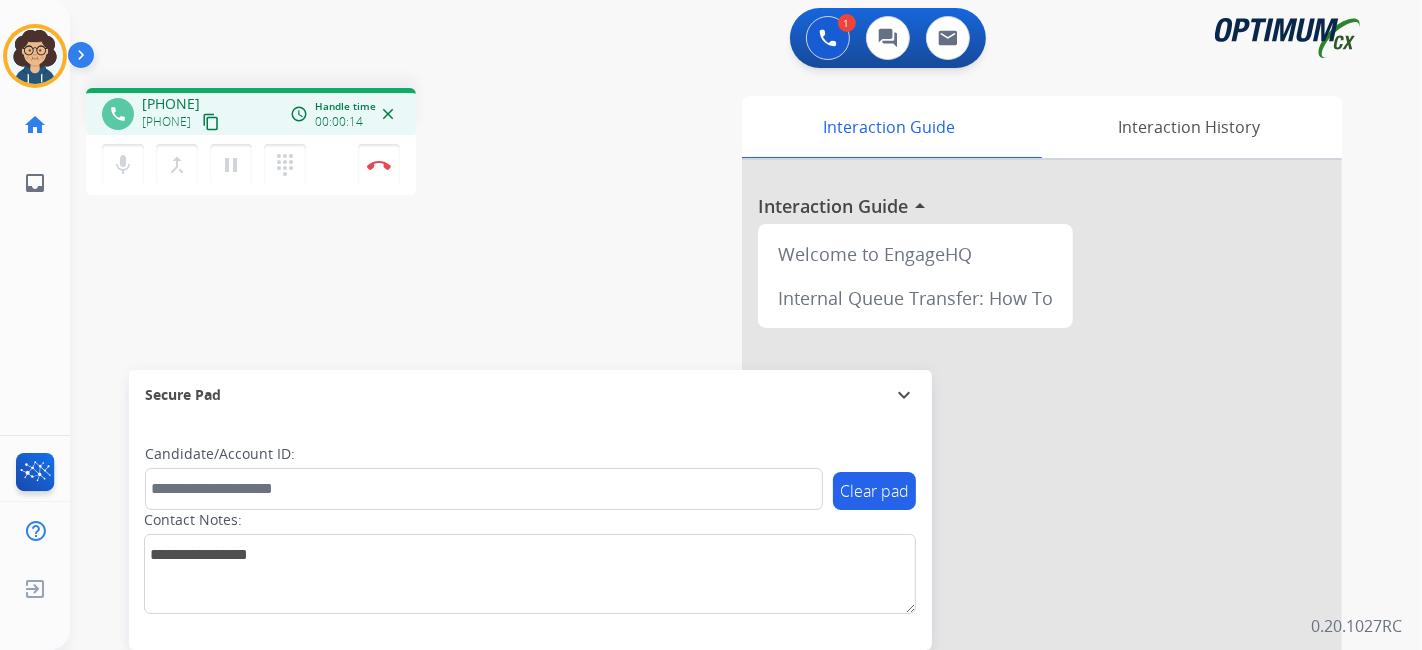 click on "content_copy" at bounding box center [211, 122] 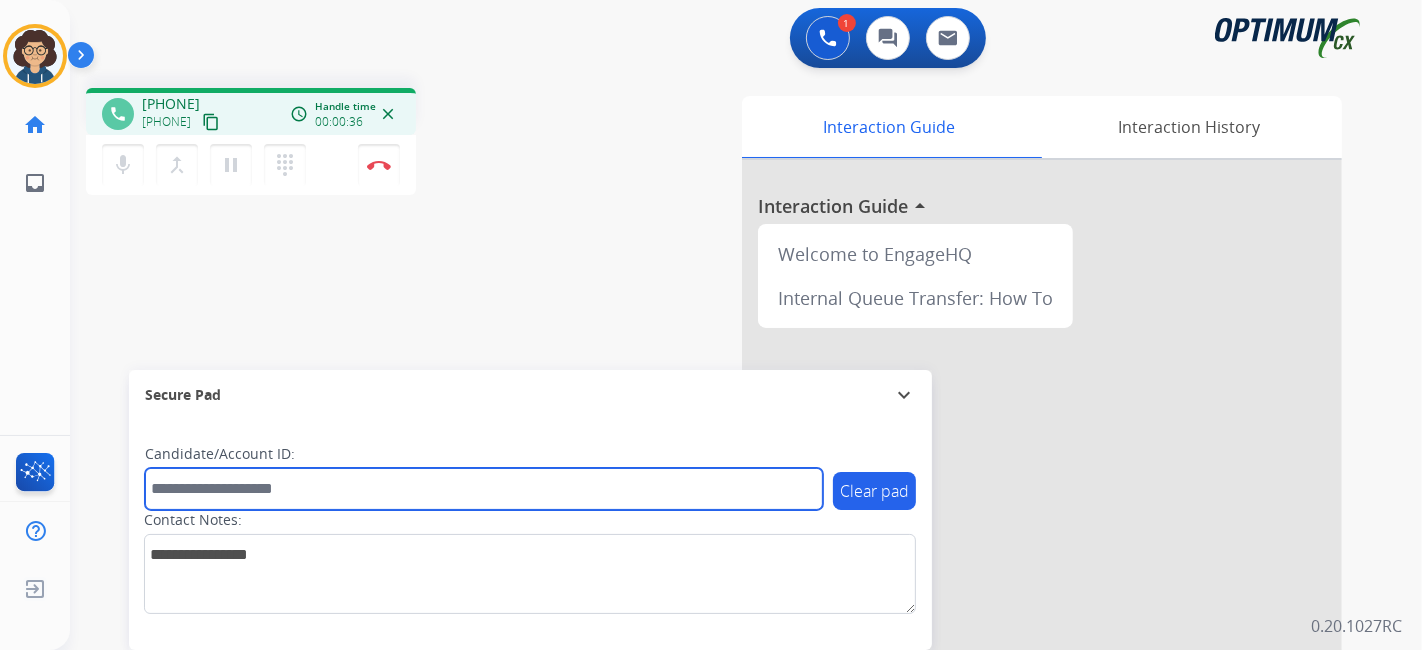 click at bounding box center (484, 489) 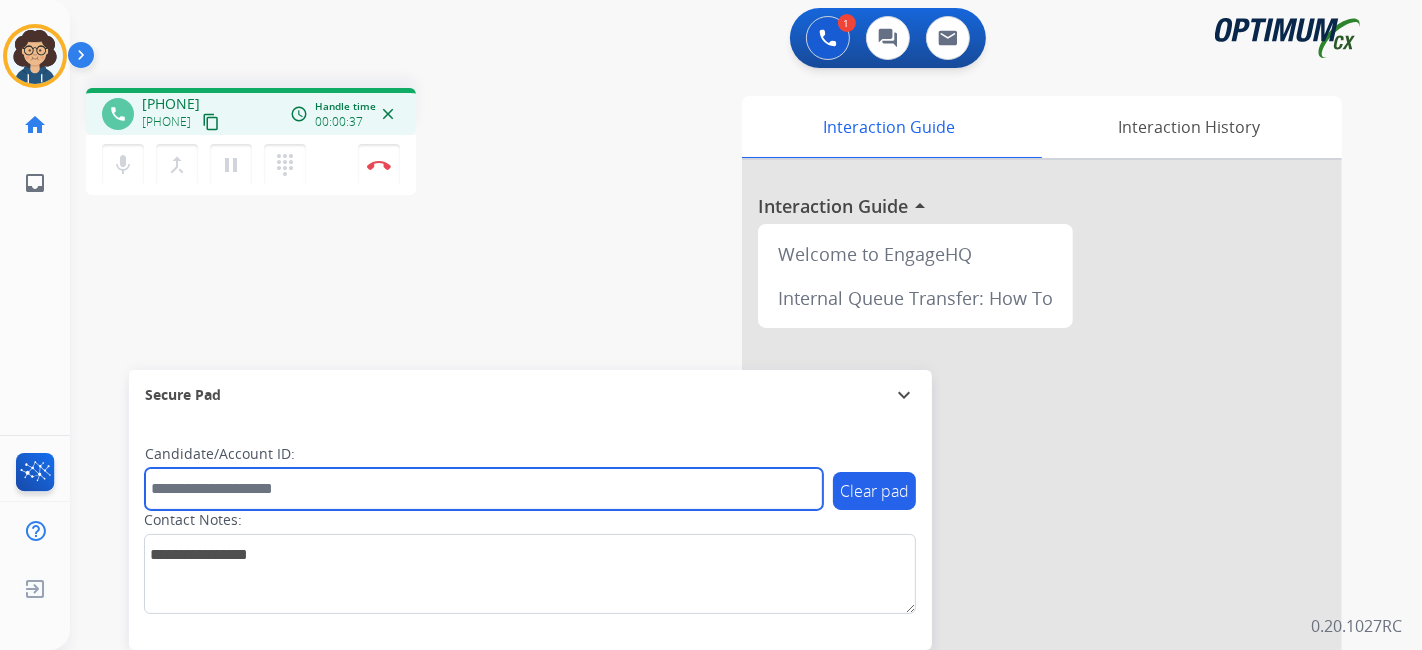paste on "*******" 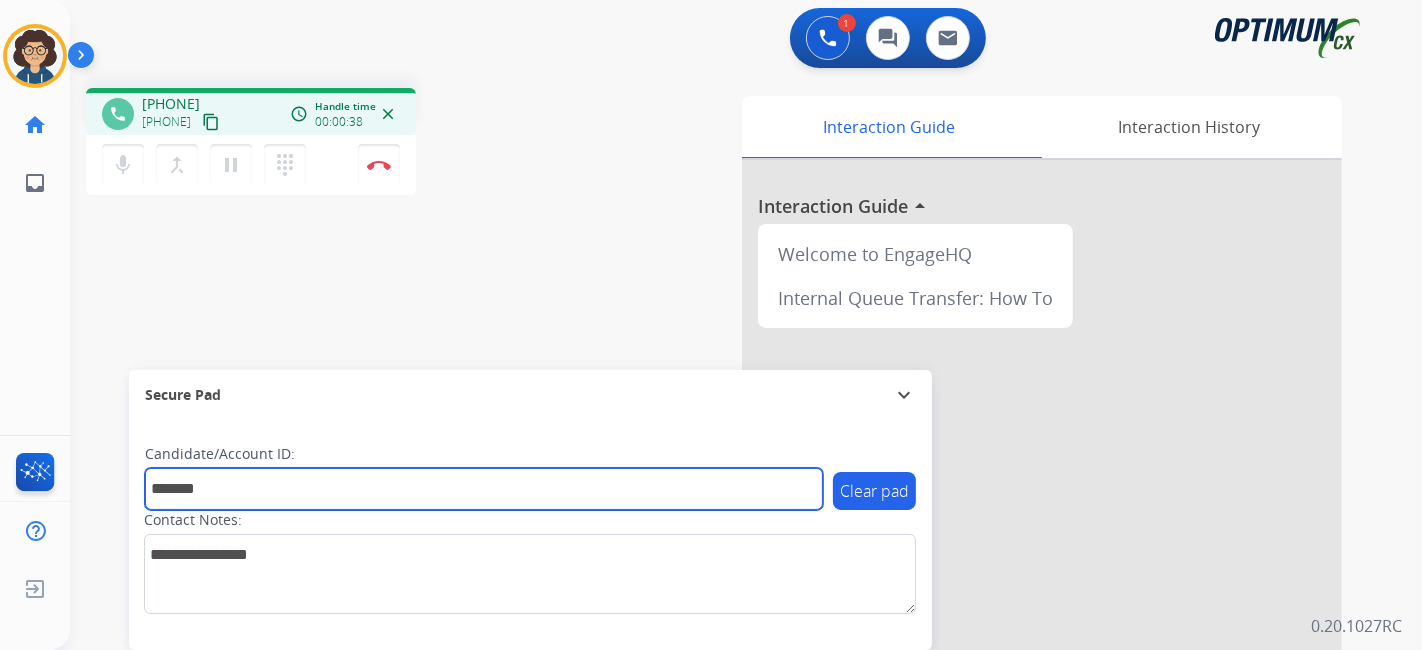type on "*******" 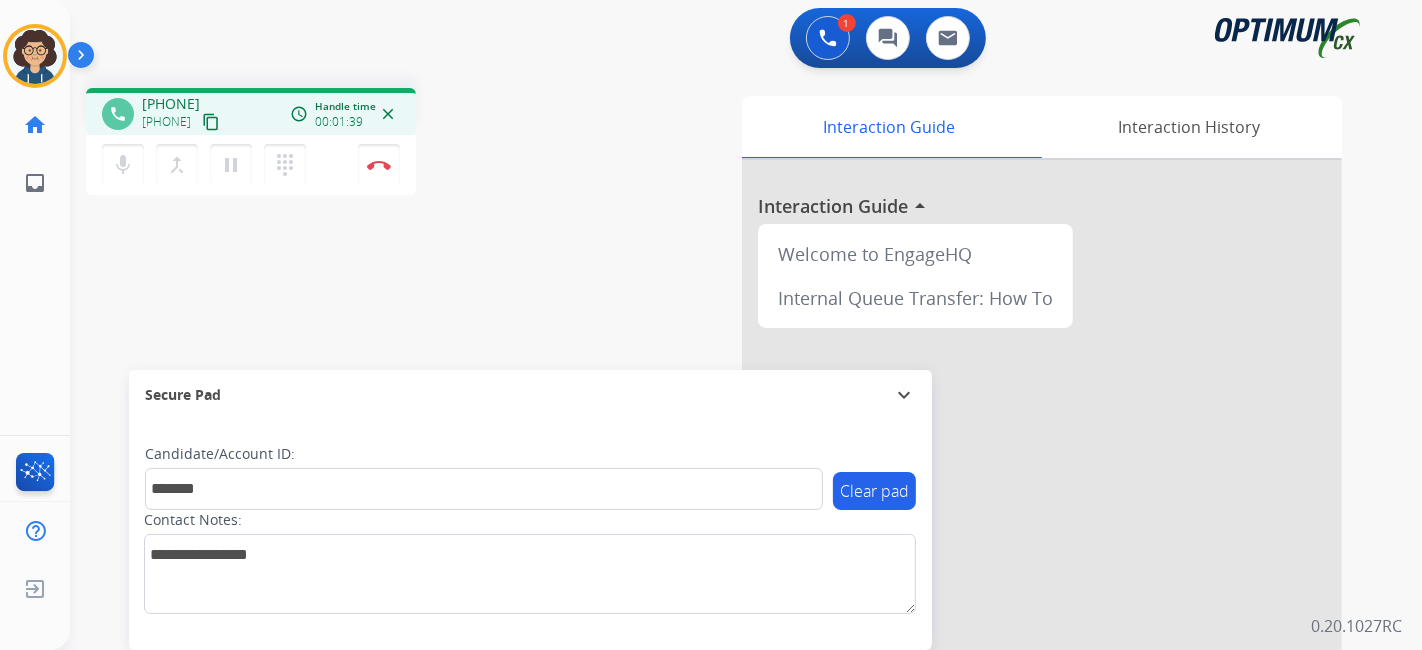 click on "phone [PHONE] [PHONE] content_copy access_time Call metrics Queue   00:11 Hold   00:00 Talk   01:40 Total   01:50 Handle time 00:01:39 close mic Mute merge_type Bridge pause Hold dialpad Dialpad Disconnect swap_horiz Break voice bridge close_fullscreen Connect 3-Way Call merge_type Separate 3-Way Call  Interaction Guide   Interaction History  Interaction Guide arrow_drop_up  Welcome to EngageHQ   Internal Queue Transfer: How To  Secure Pad expand_more Clear pad Candidate/Account ID: ******* Contact Notes:" at bounding box center (722, 489) 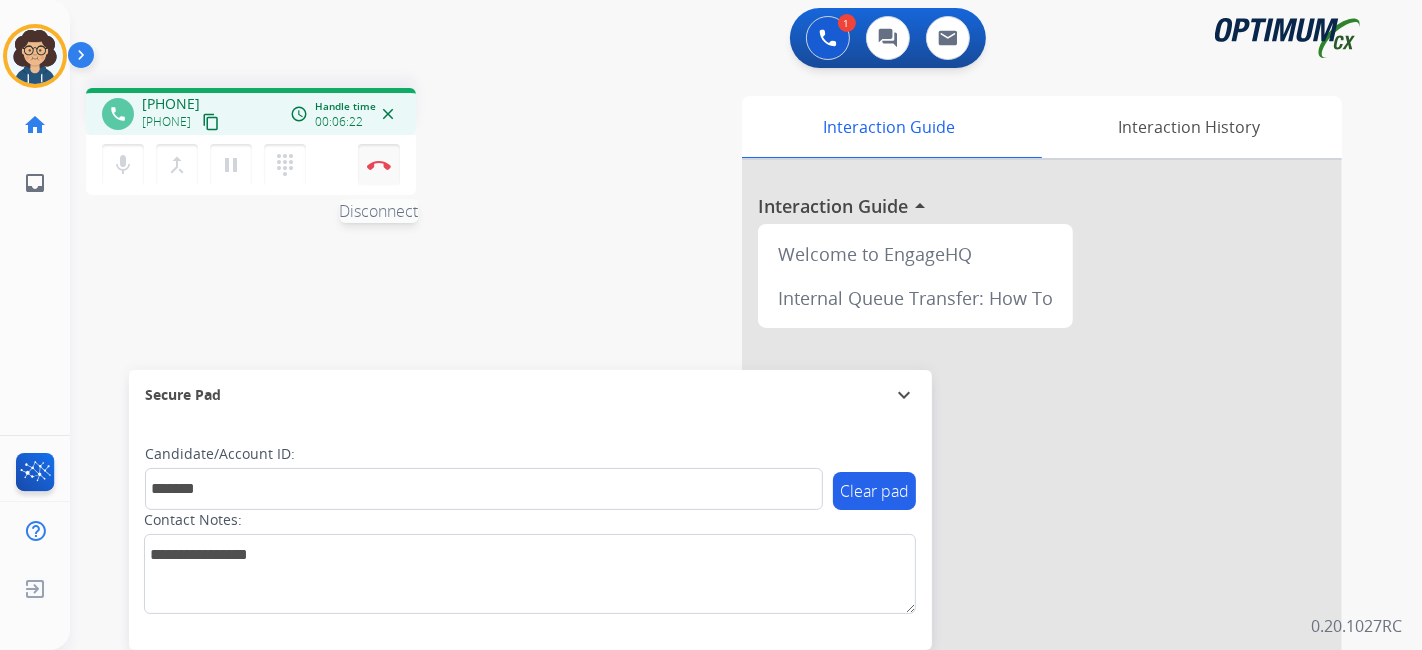 click at bounding box center [379, 165] 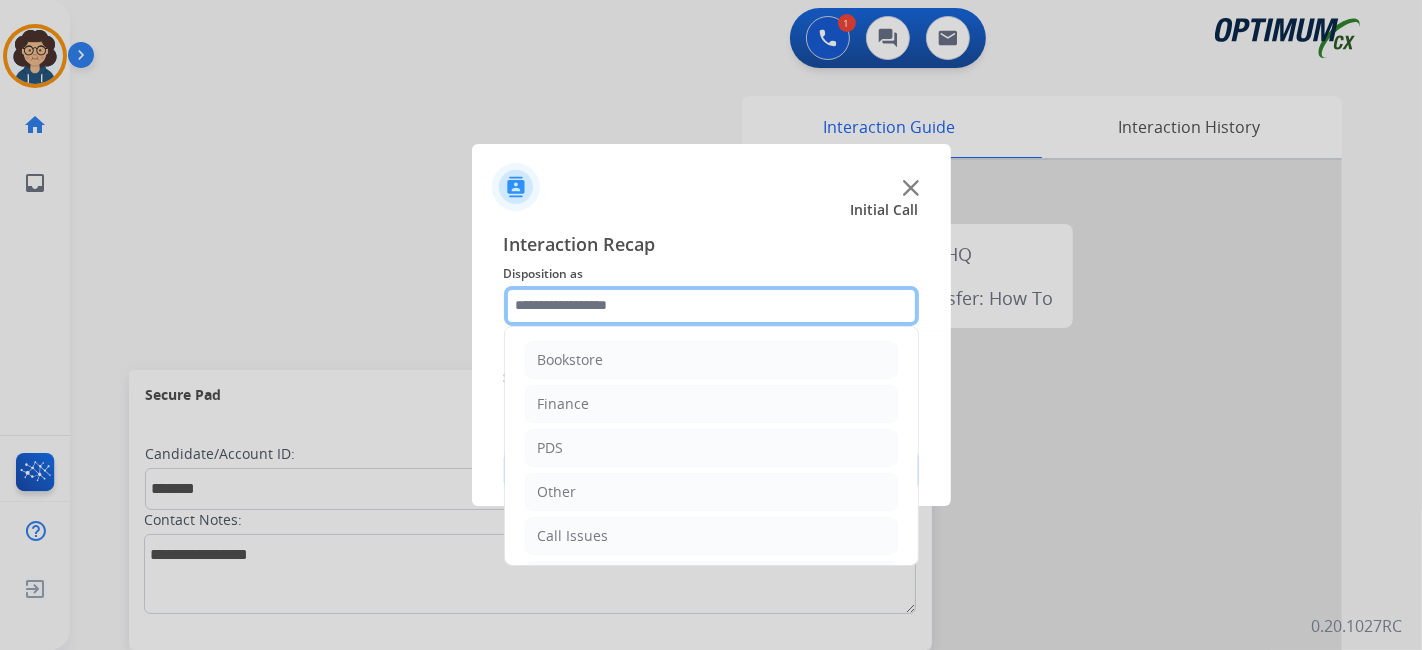 click 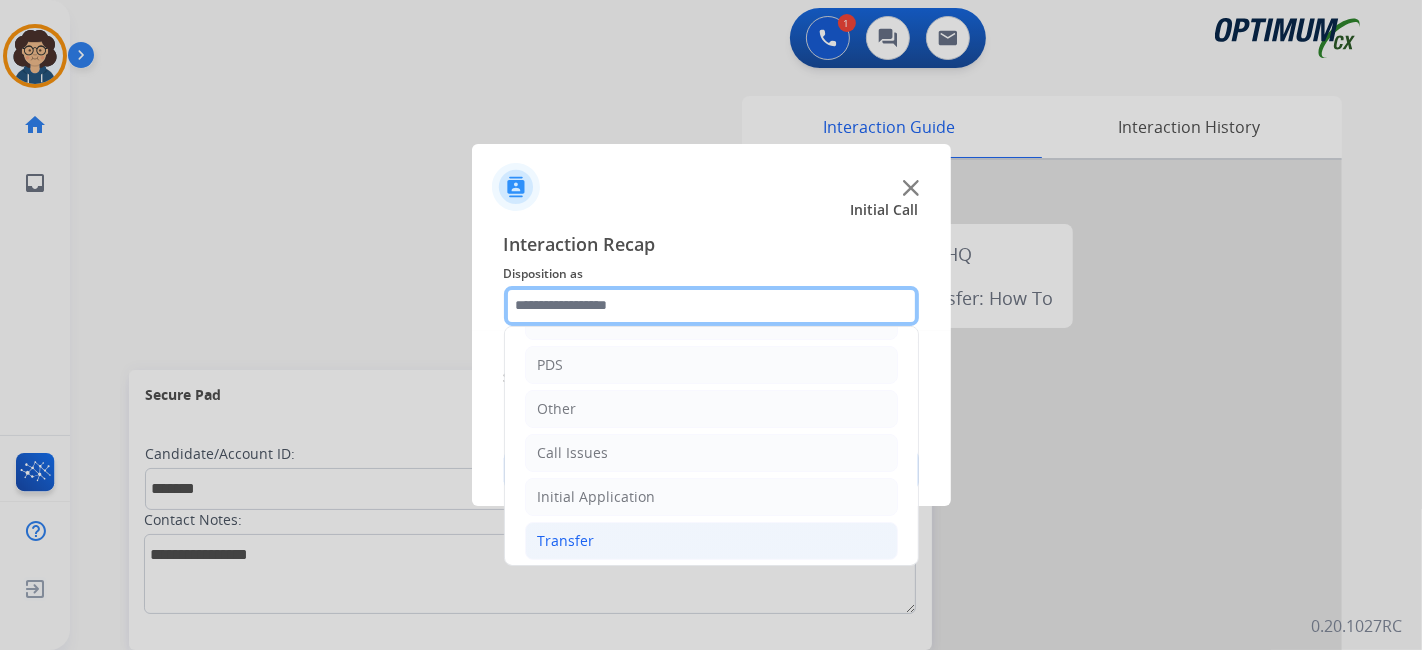 scroll, scrollTop: 131, scrollLeft: 0, axis: vertical 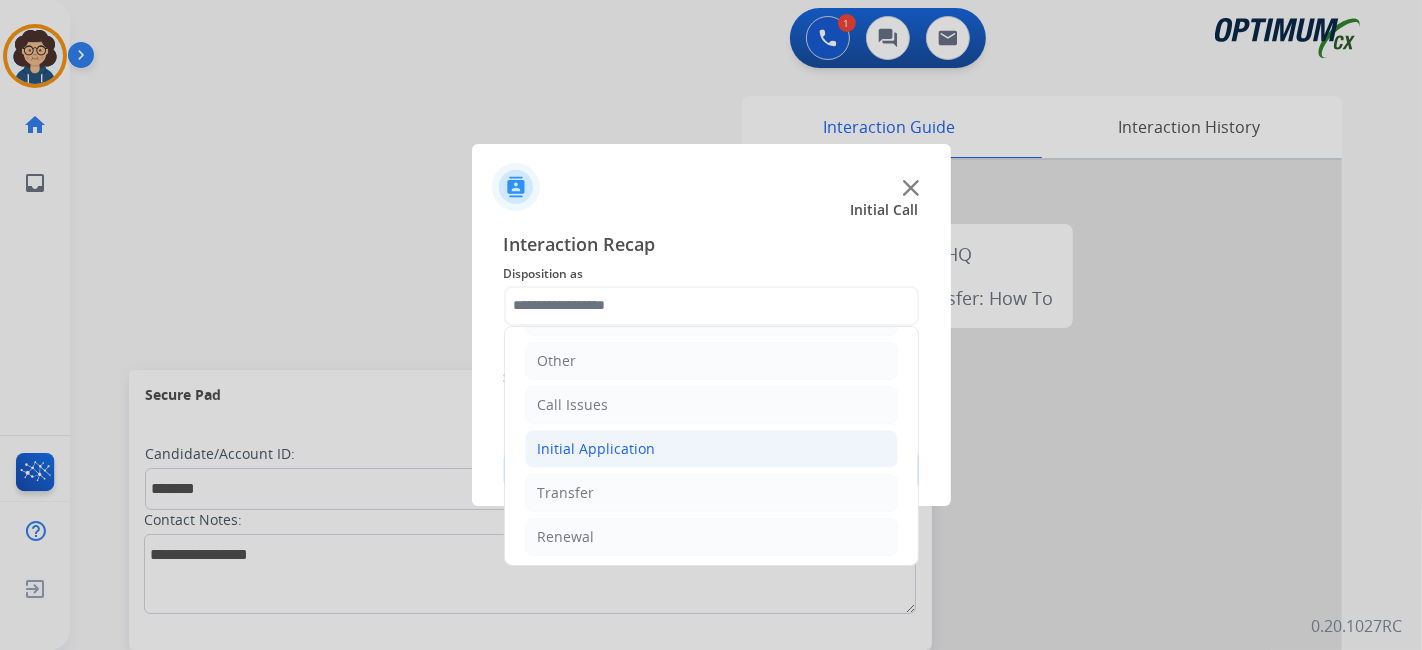 click on "Initial Application" 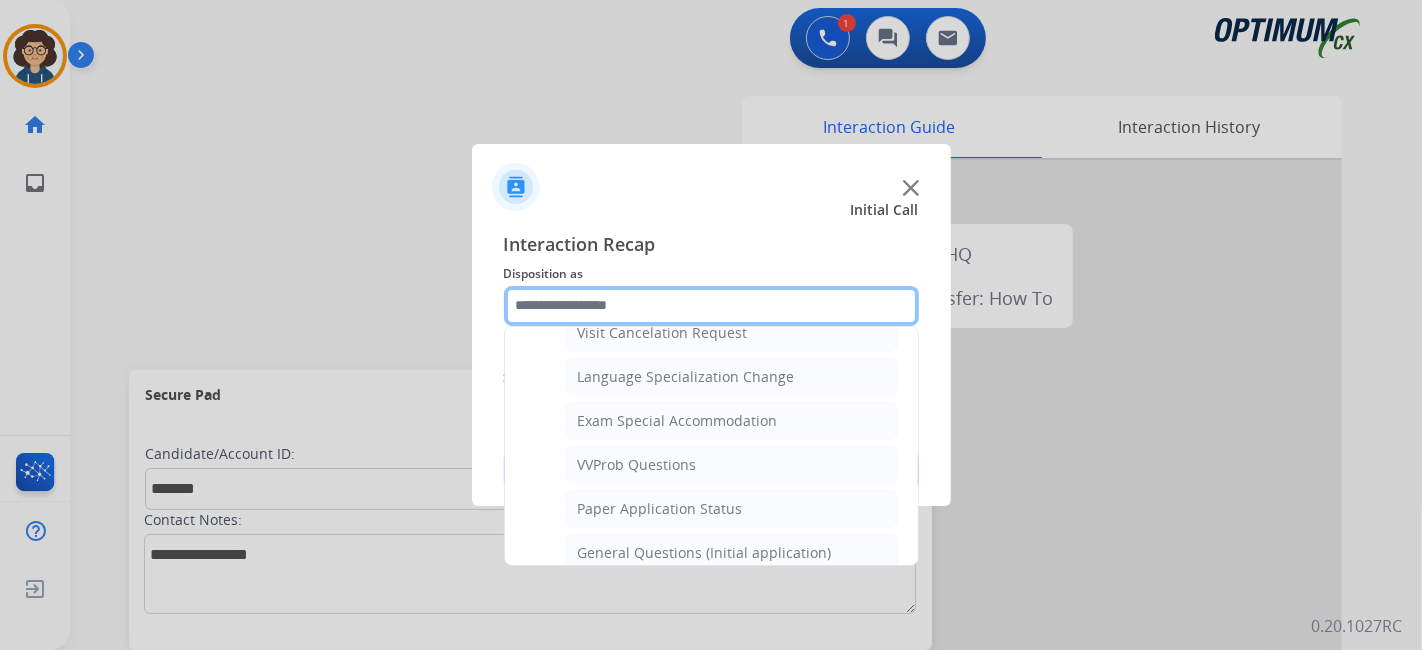 scroll, scrollTop: 1194, scrollLeft: 0, axis: vertical 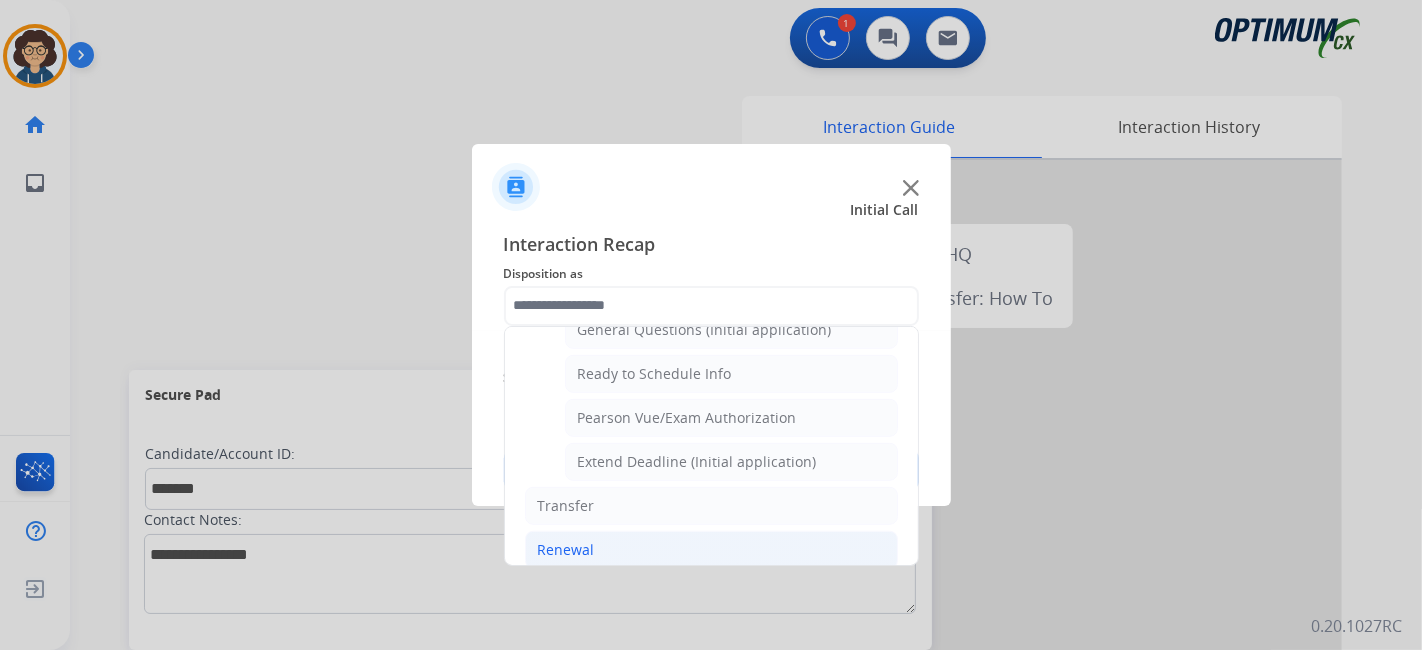 click on "Renewal" 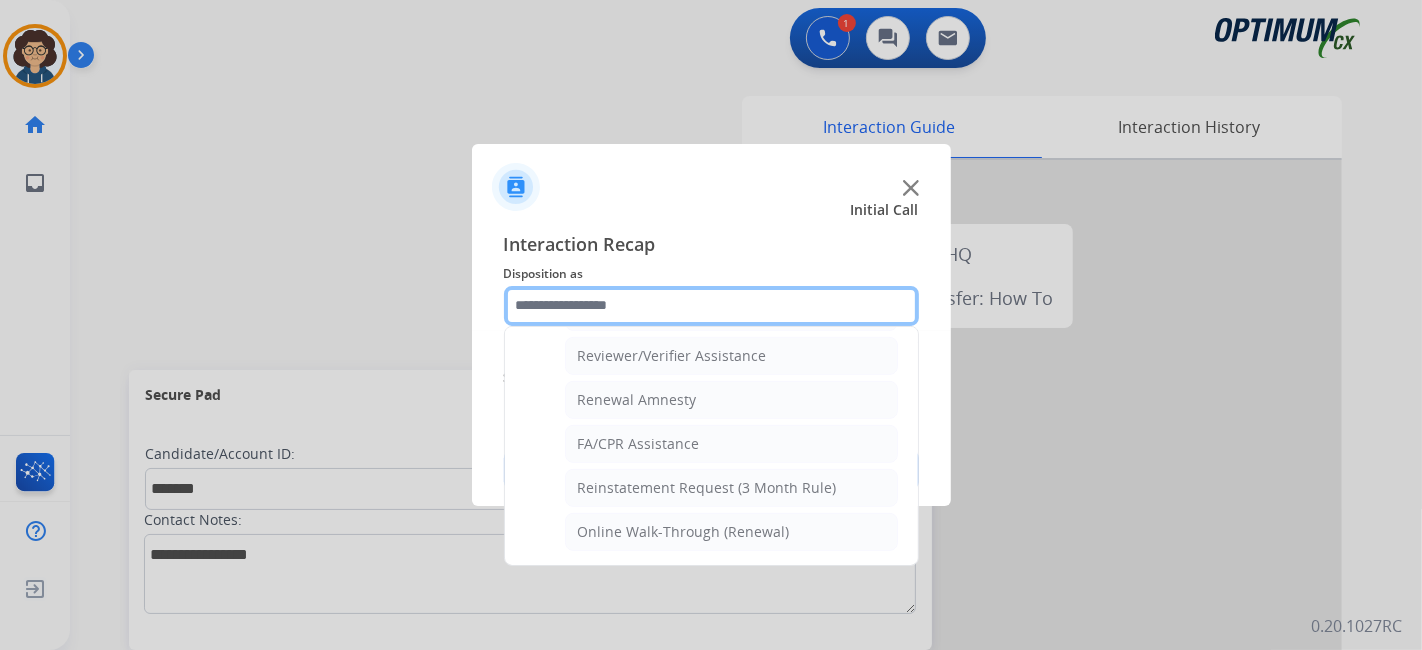 scroll, scrollTop: 760, scrollLeft: 0, axis: vertical 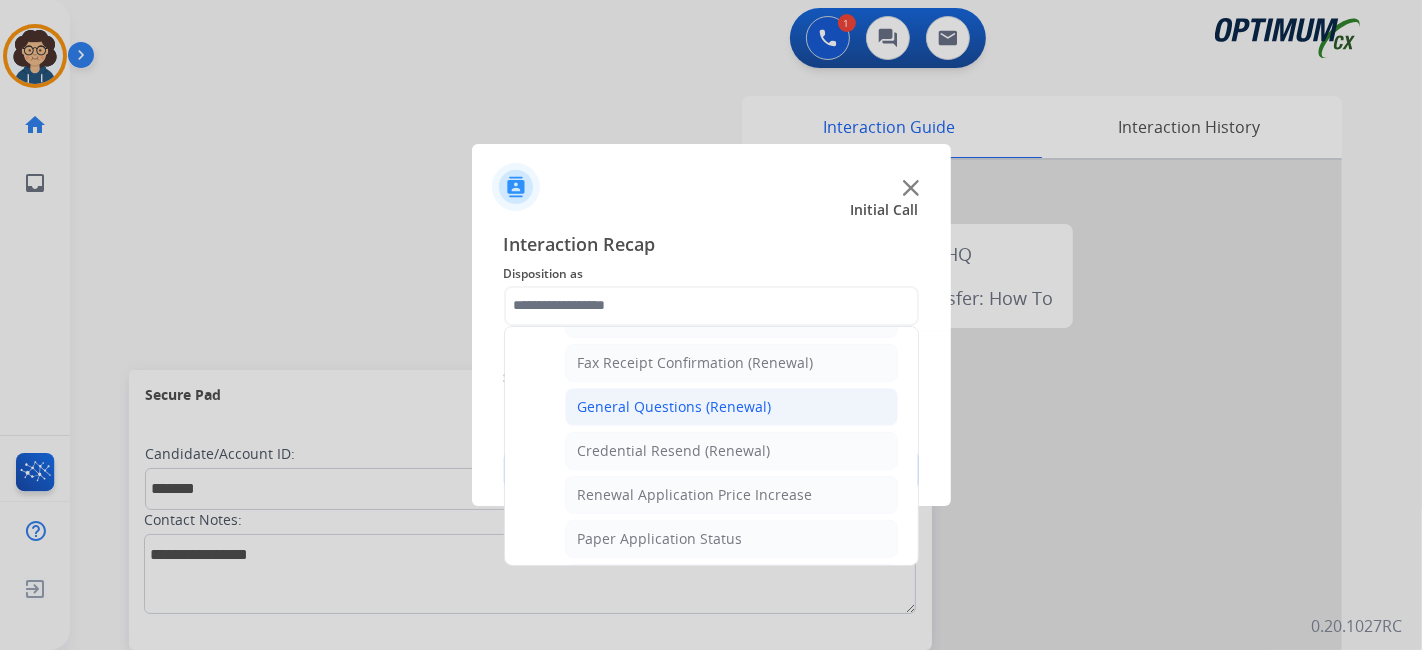 click on "General Questions (Renewal)" 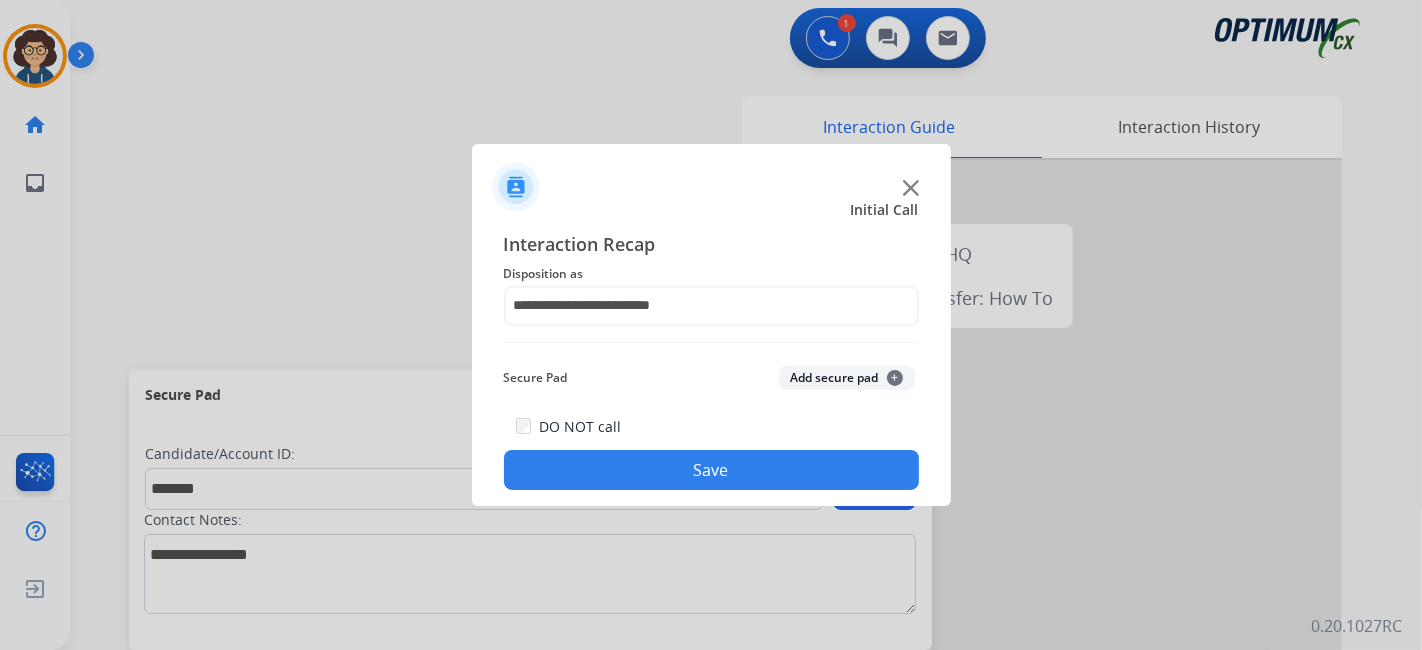 click on "Add secure pad  +" 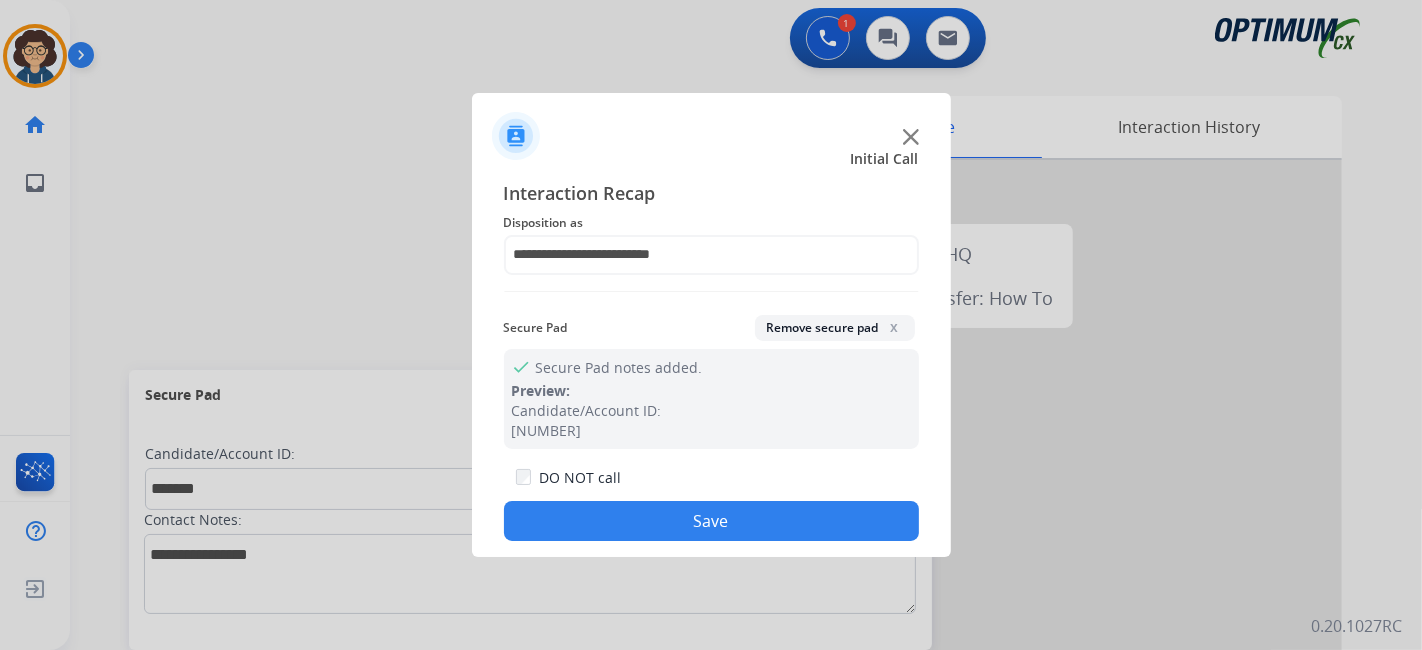 drag, startPoint x: 721, startPoint y: 522, endPoint x: 592, endPoint y: 112, distance: 429.81506 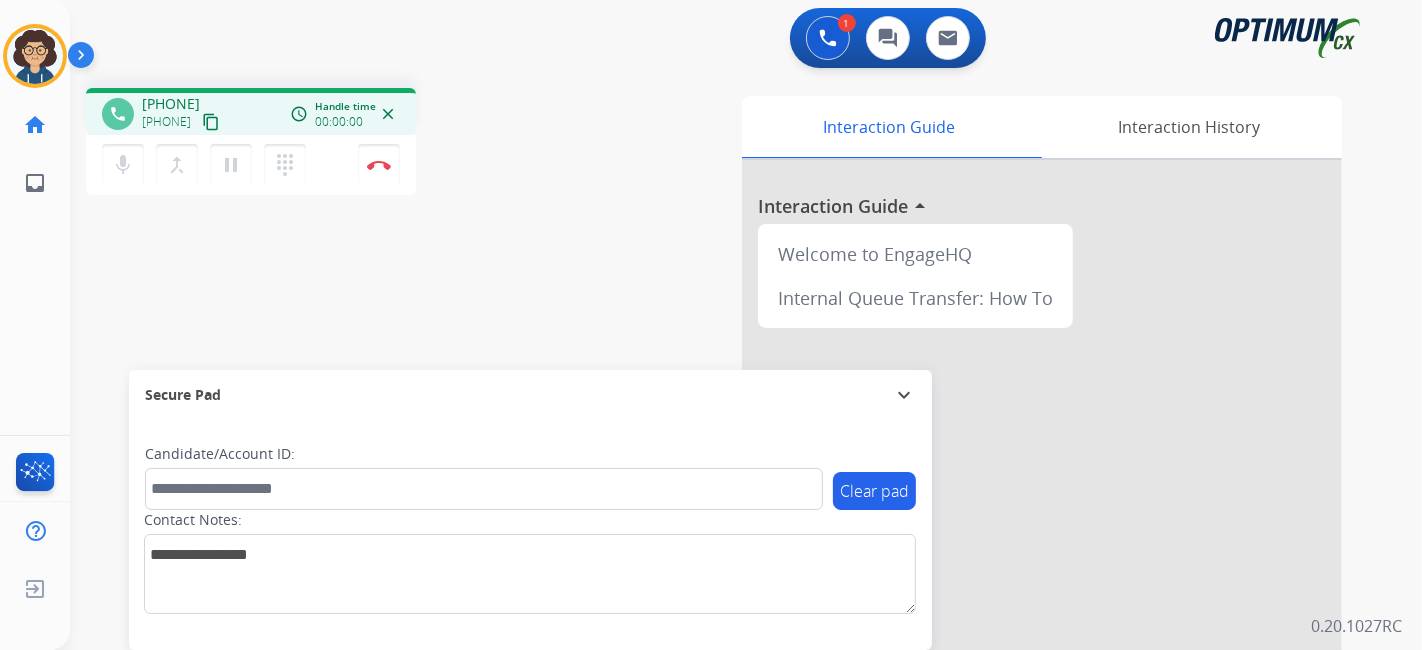 click on "content_copy" at bounding box center [211, 122] 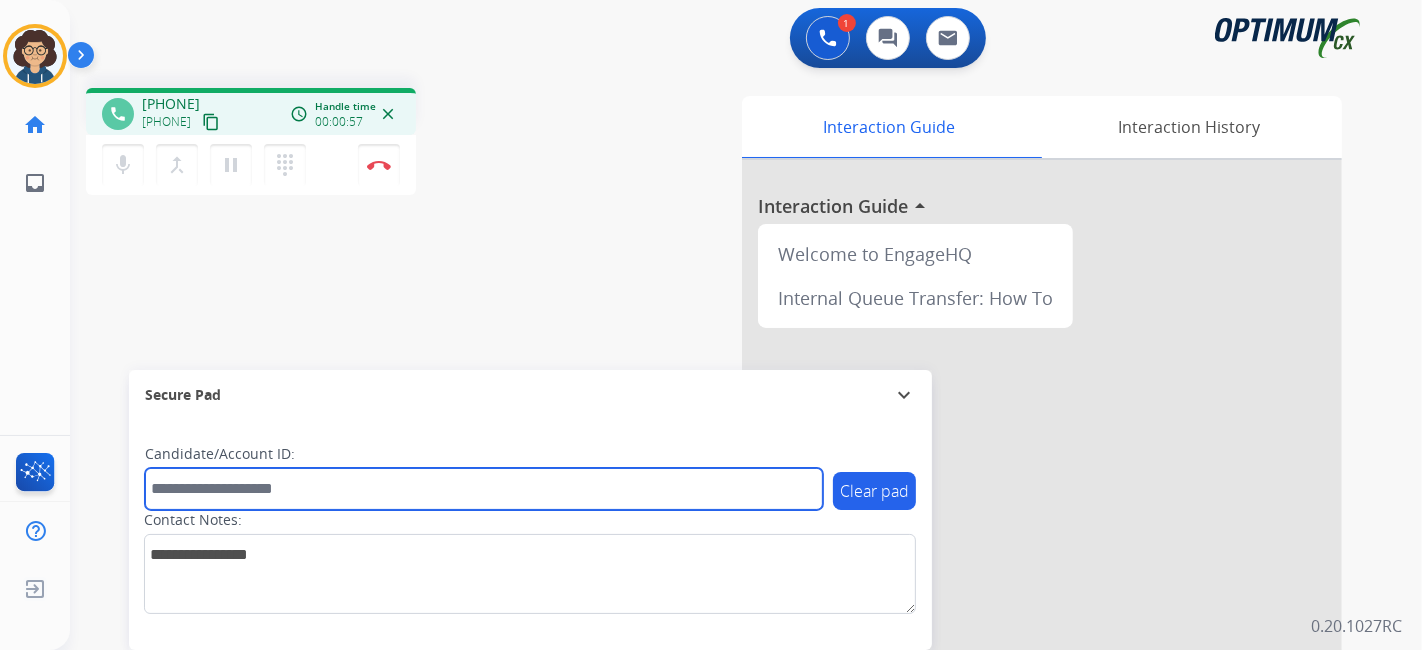 click at bounding box center (484, 489) 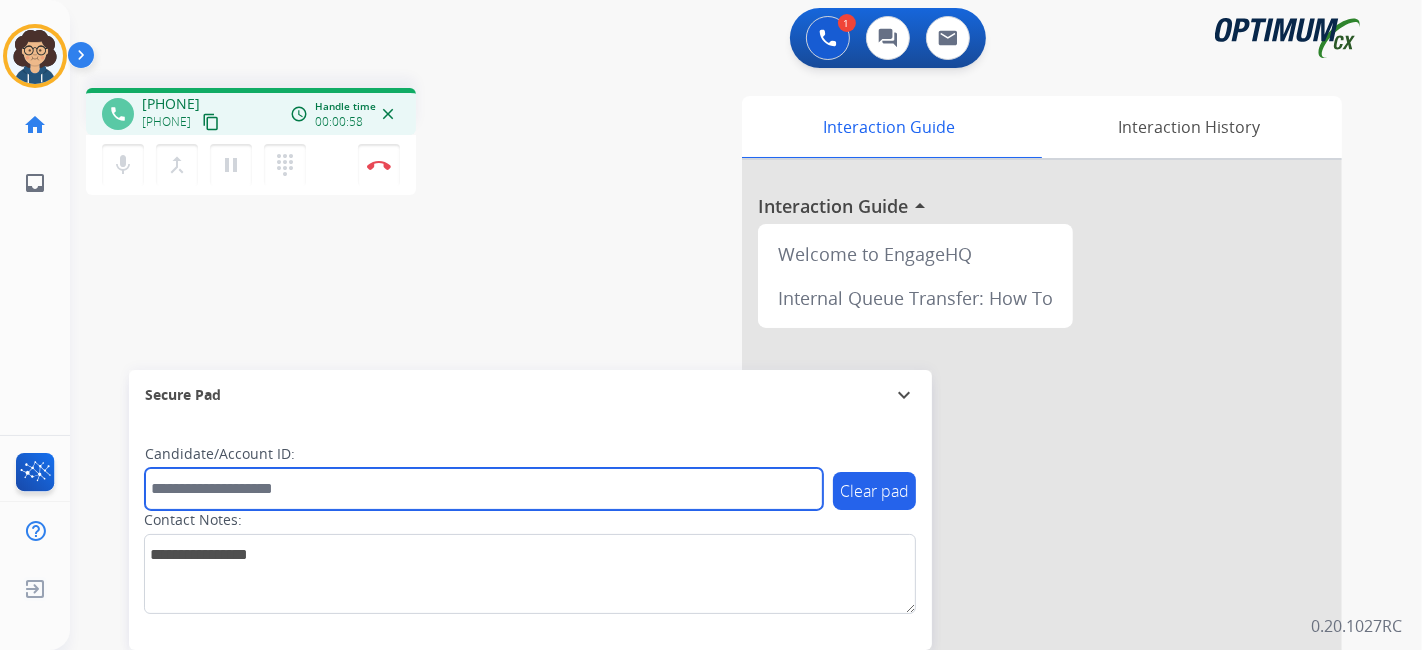 paste on "*******" 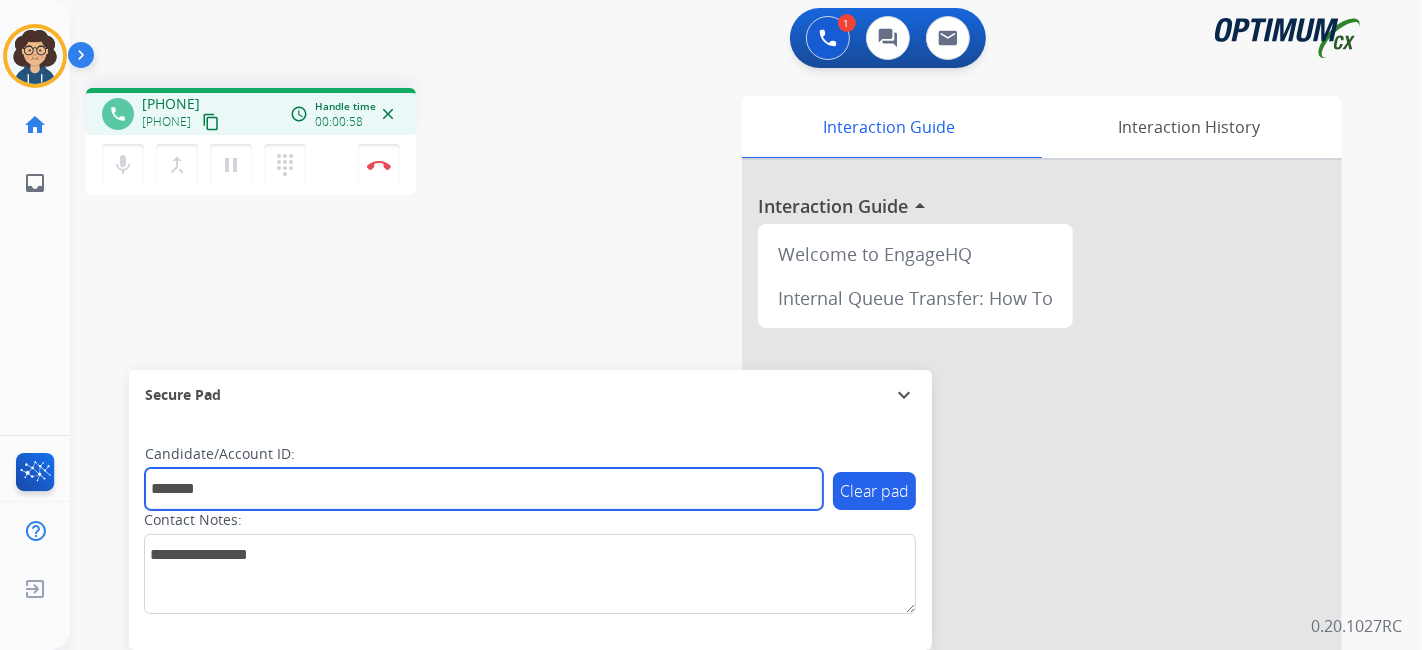 type on "*******" 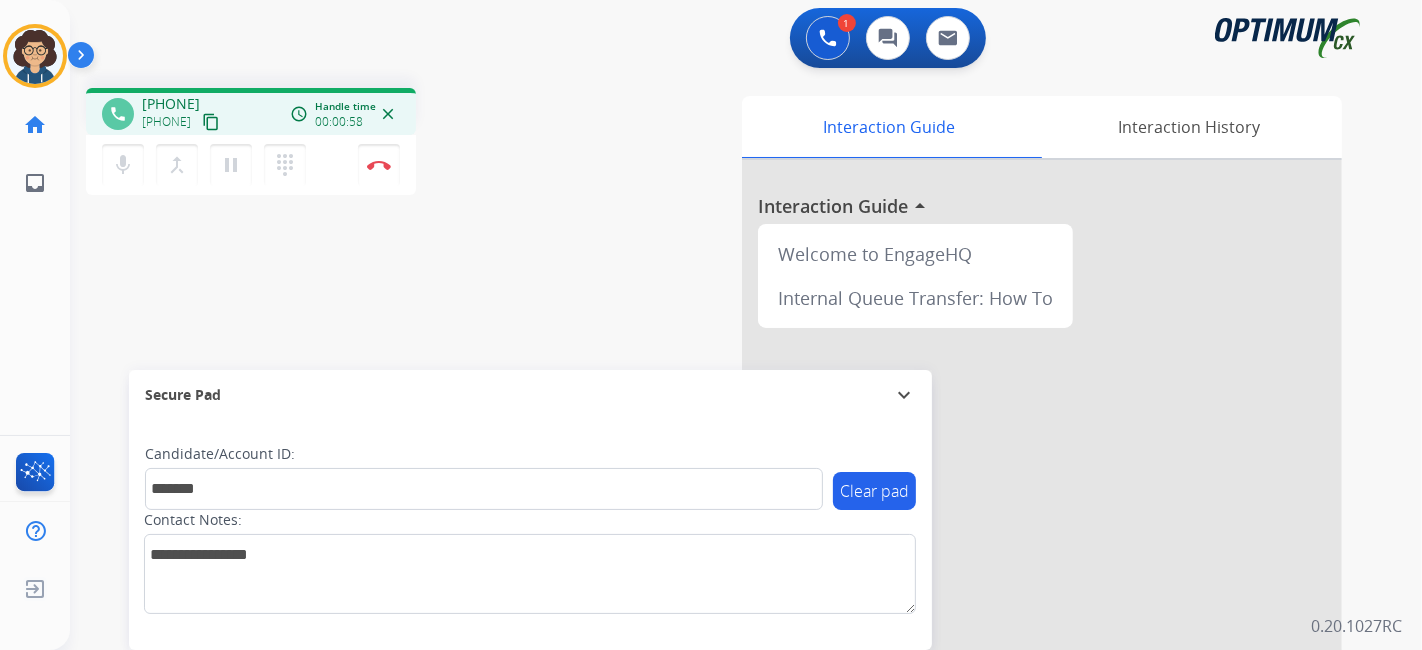 drag, startPoint x: 471, startPoint y: 338, endPoint x: 464, endPoint y: 292, distance: 46.52956 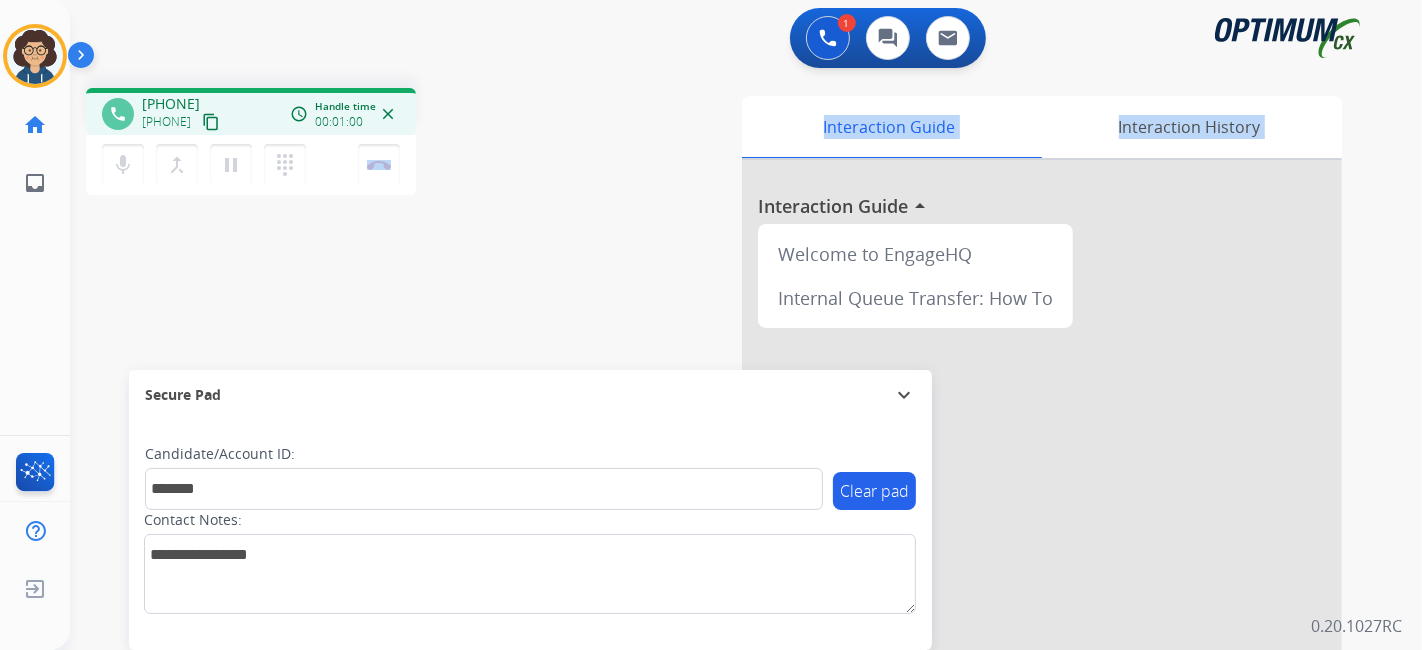 click on "phone [PHONE] [PHONE] content_copy access_time Call metrics Queue   00:11 Hold   00:00 Talk   01:01 Total   01:11 Handle time 00:01:00 close mic Mute merge_type Bridge pause Hold dialpad Dialpad Disconnect swap_horiz Break voice bridge close_fullscreen Connect 3-Way Call merge_type Separate 3-Way Call  Interaction Guide   Interaction History  Interaction Guide arrow_drop_up  Welcome to EngageHQ   Internal Queue Transfer: How To  Secure Pad expand_more Clear pad Candidate/Account ID: ******* Contact Notes:" at bounding box center (722, 489) 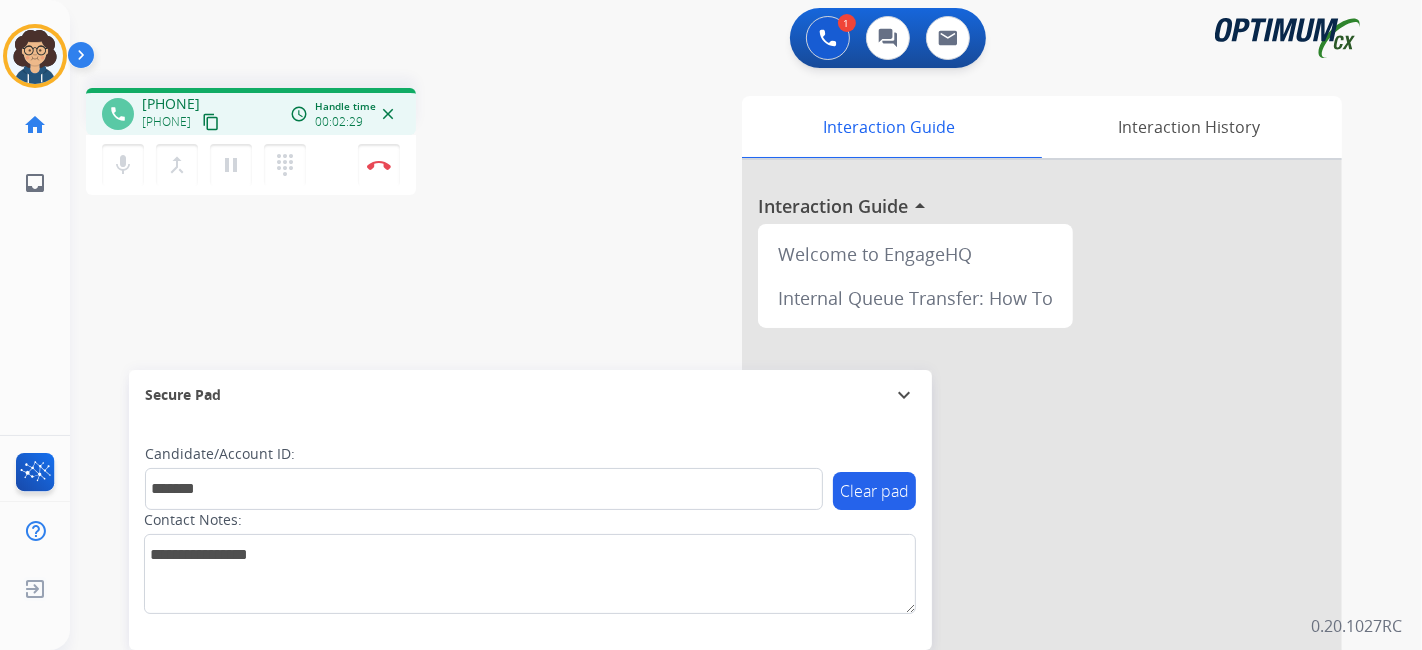 click on "phone [PHONE] [PHONE] content_copy access_time Call metrics Queue   00:11 Hold   00:00 Talk   02:30 Total   02:40 Handle time 00:02:29 close mic Mute merge_type Bridge pause Hold dialpad Dialpad Disconnect swap_horiz Break voice bridge close_fullscreen Connect 3-Way Call merge_type Separate 3-Way Call  Interaction Guide   Interaction History  Interaction Guide arrow_drop_up  Welcome to EngageHQ   Internal Queue Transfer: How To  Secure Pad expand_more Clear pad Candidate/Account ID: ******* Contact Notes:" at bounding box center (722, 489) 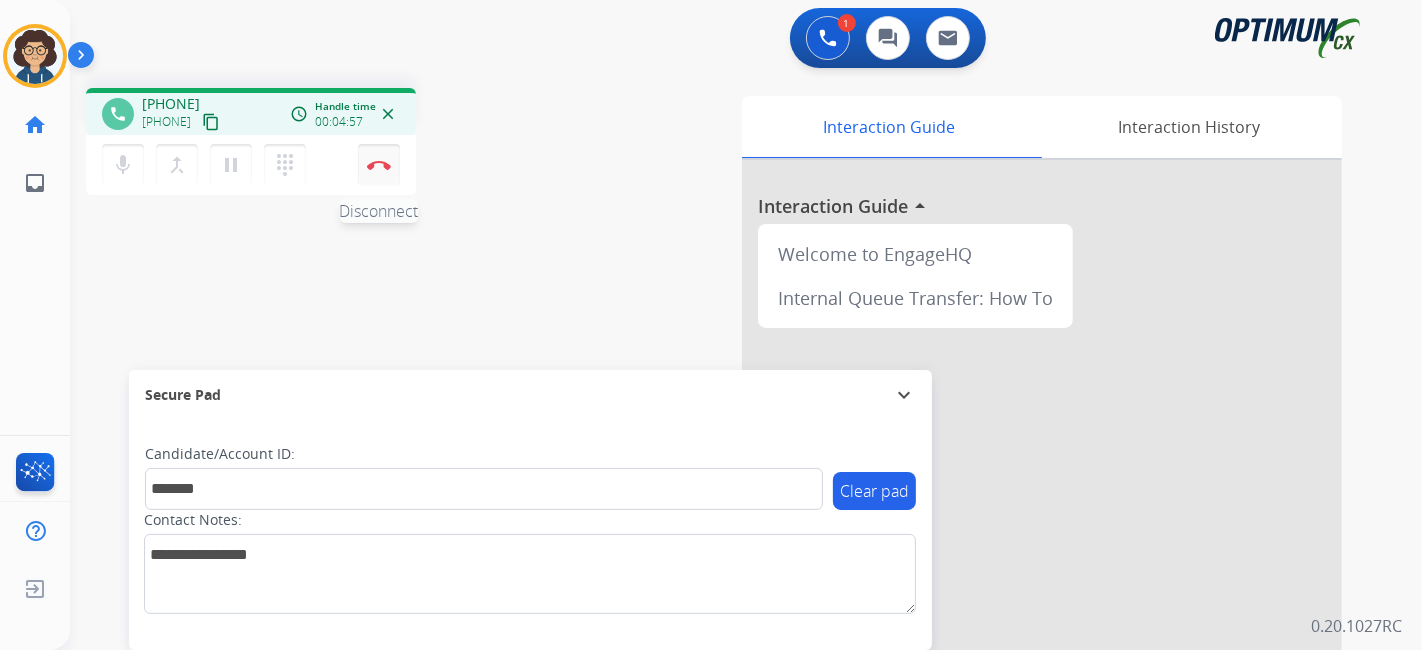 click on "Disconnect" at bounding box center [379, 165] 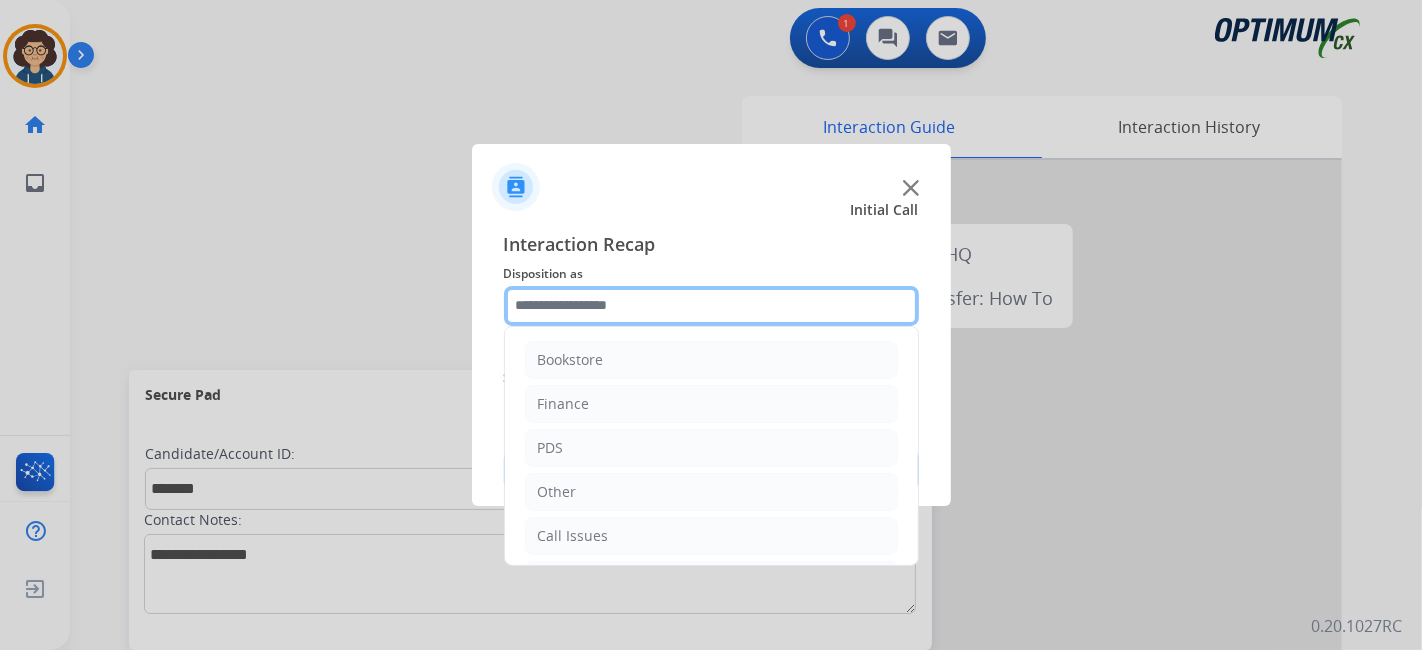 drag, startPoint x: 627, startPoint y: 305, endPoint x: 626, endPoint y: 316, distance: 11.045361 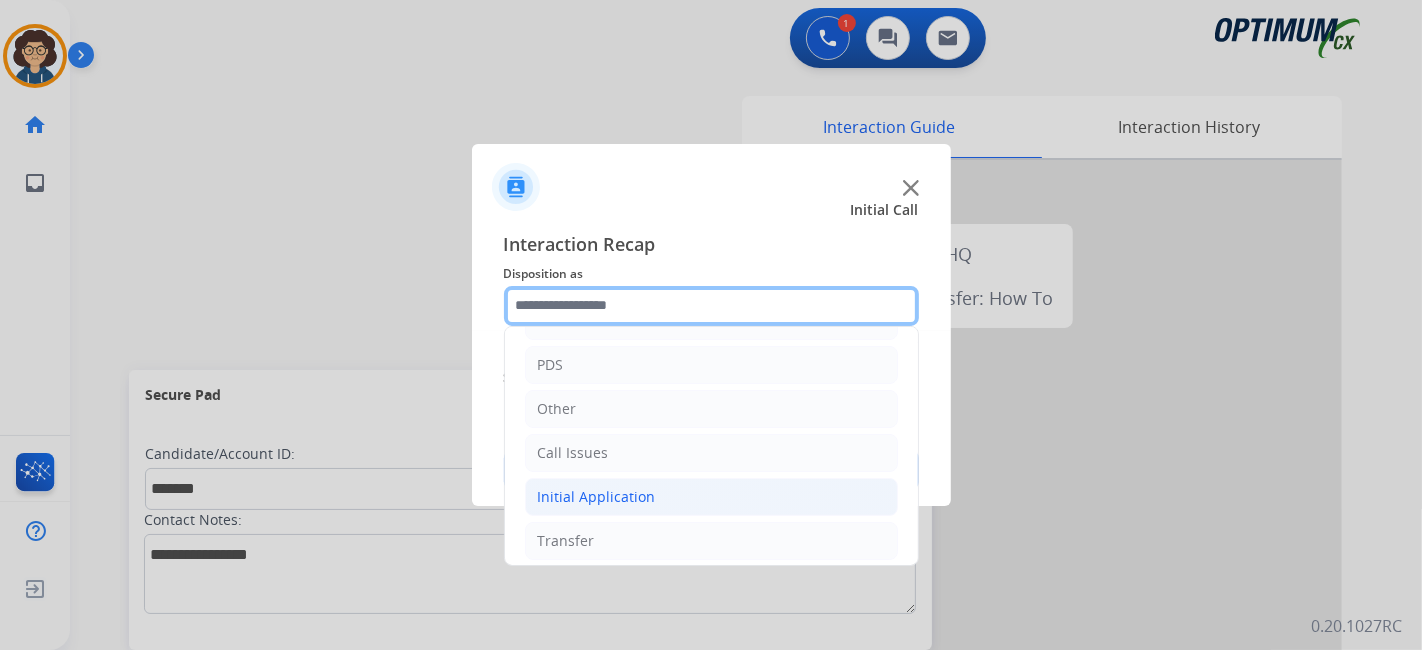 scroll, scrollTop: 131, scrollLeft: 0, axis: vertical 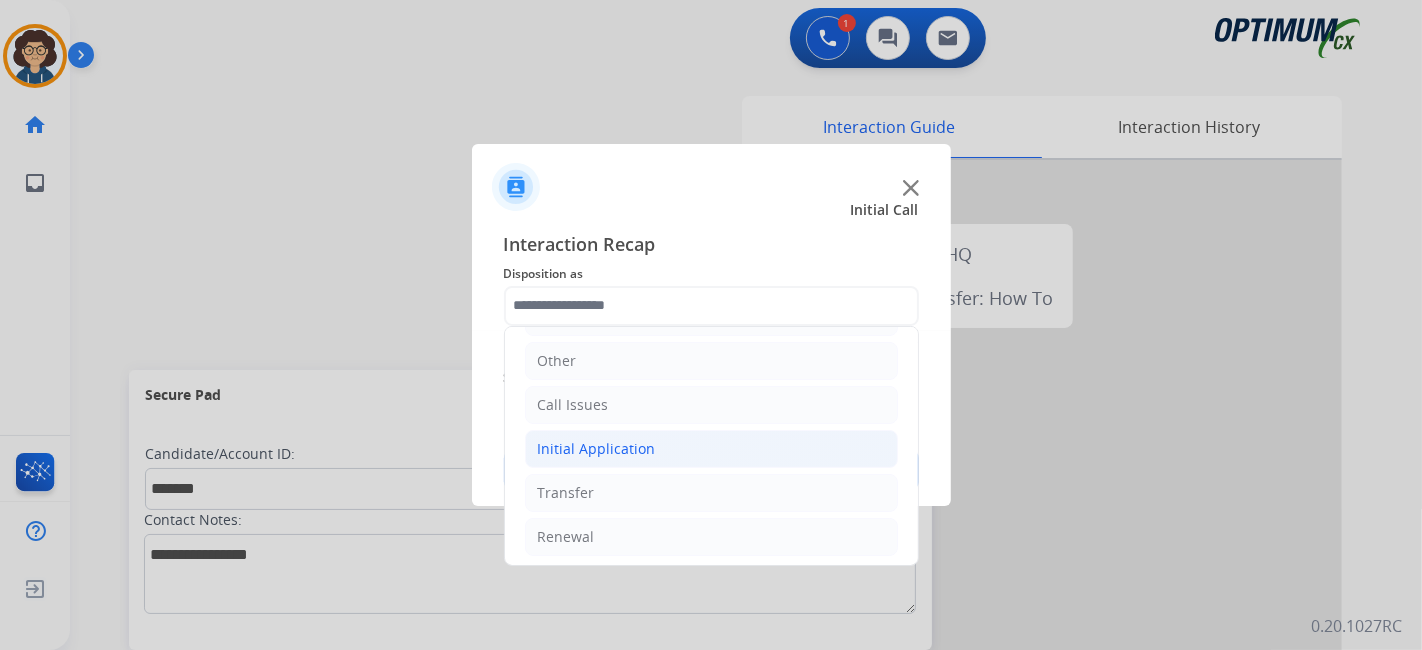 drag, startPoint x: 654, startPoint y: 452, endPoint x: 761, endPoint y: 451, distance: 107.00467 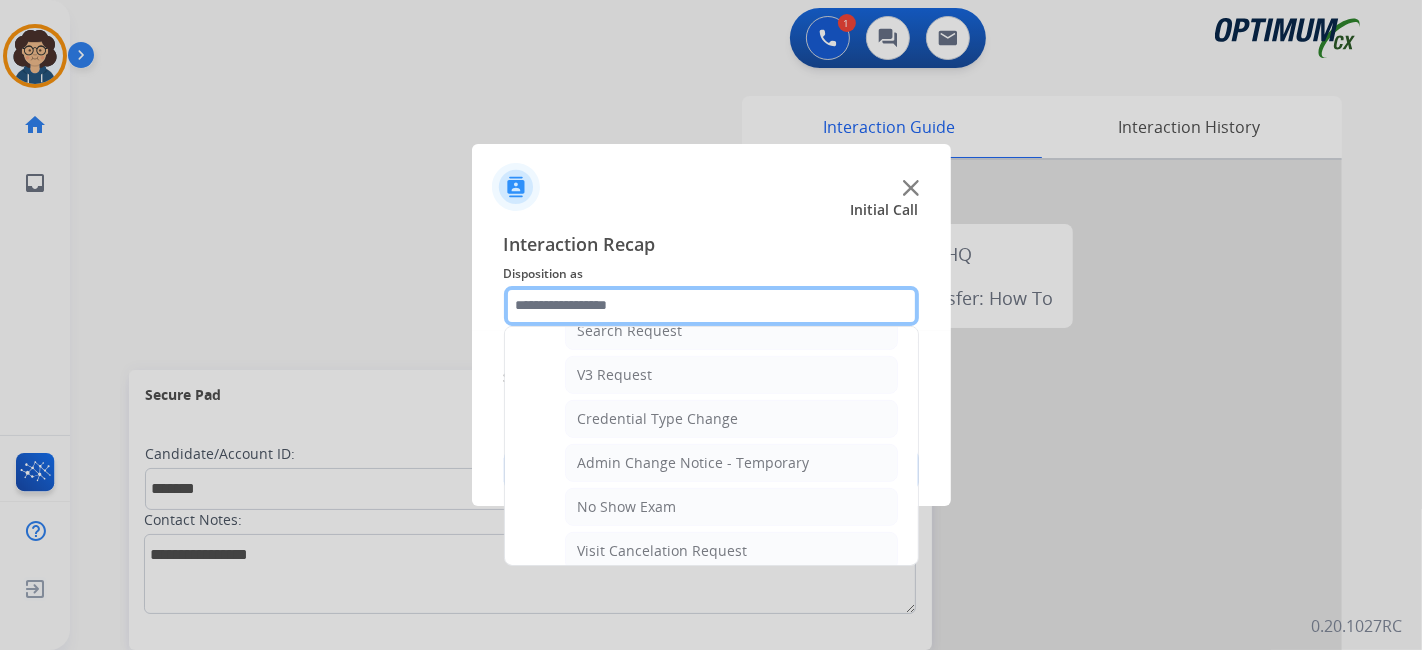 scroll, scrollTop: 762, scrollLeft: 0, axis: vertical 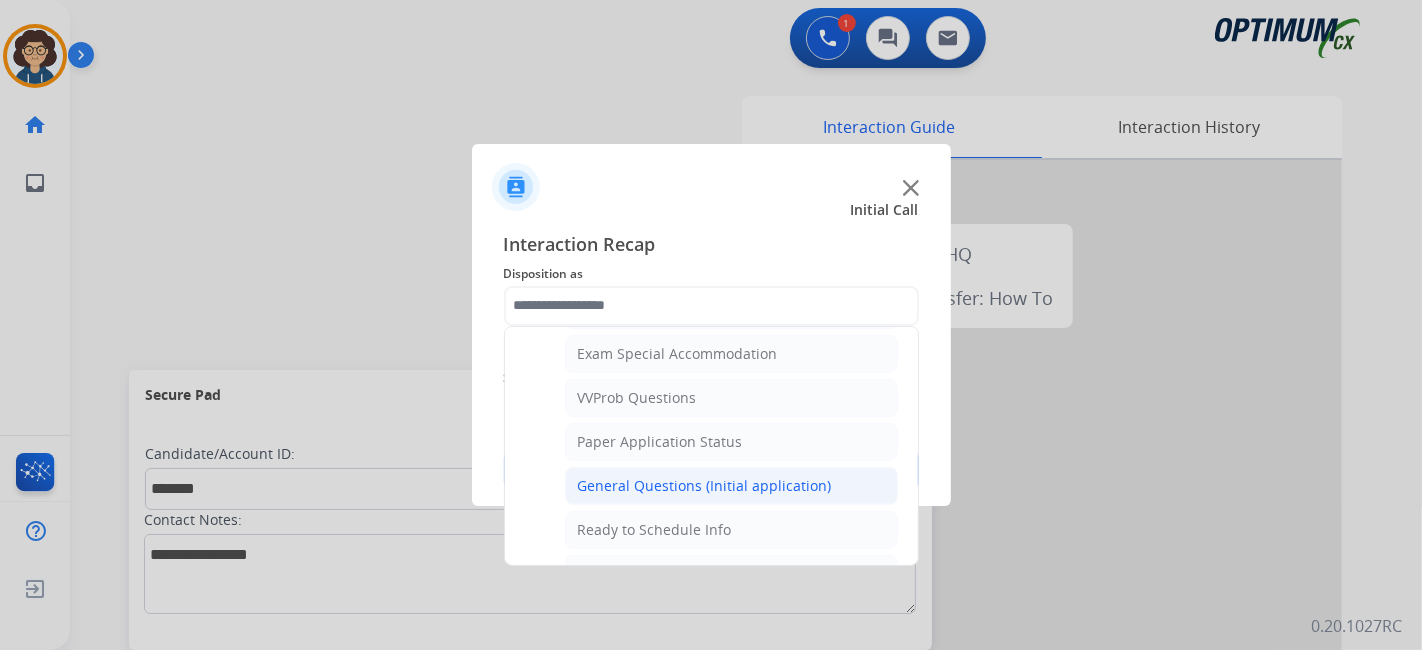 click on "General Questions (Initial application)" 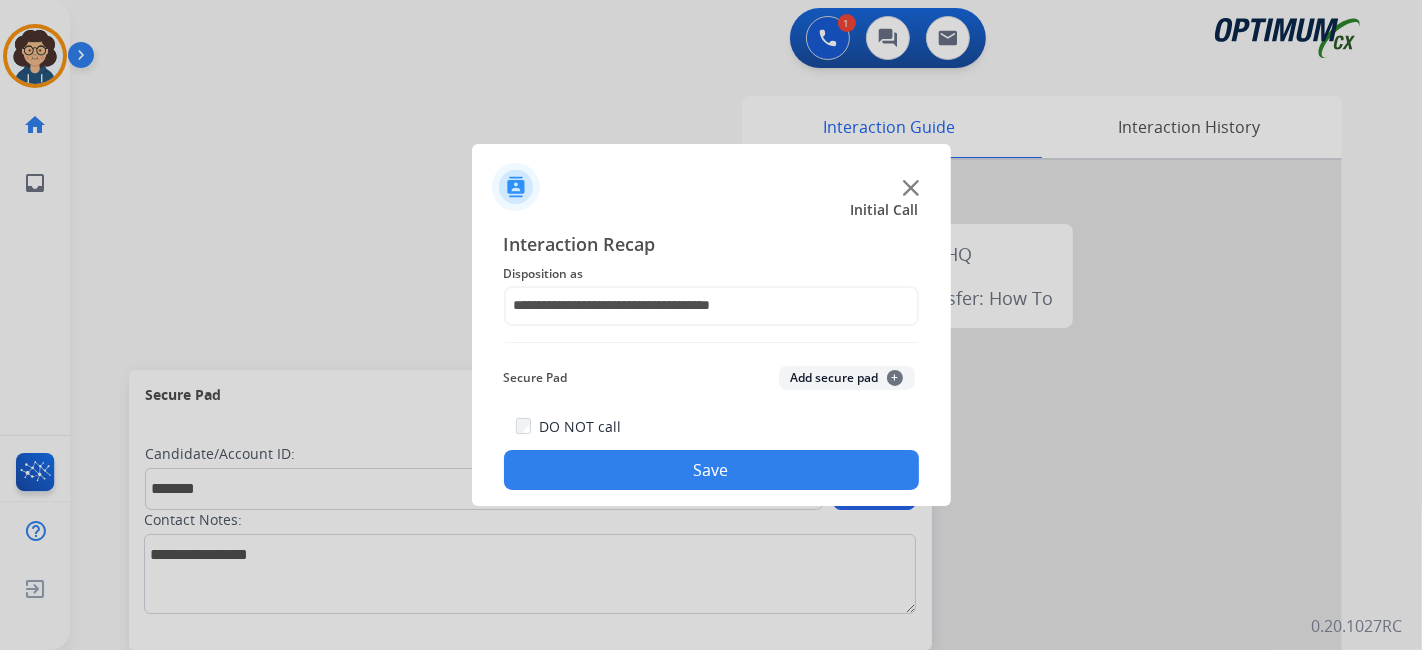 click on "Secure Pad  Add secure pad  +" 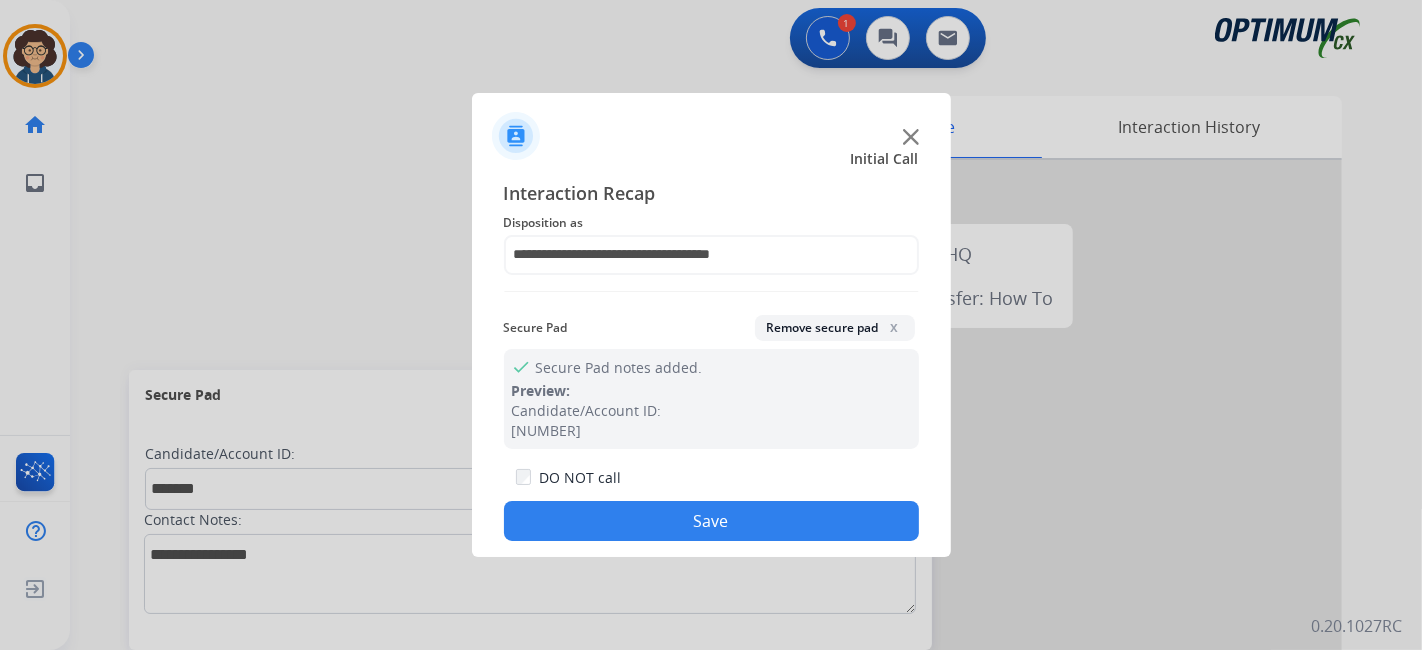 click on "Save" 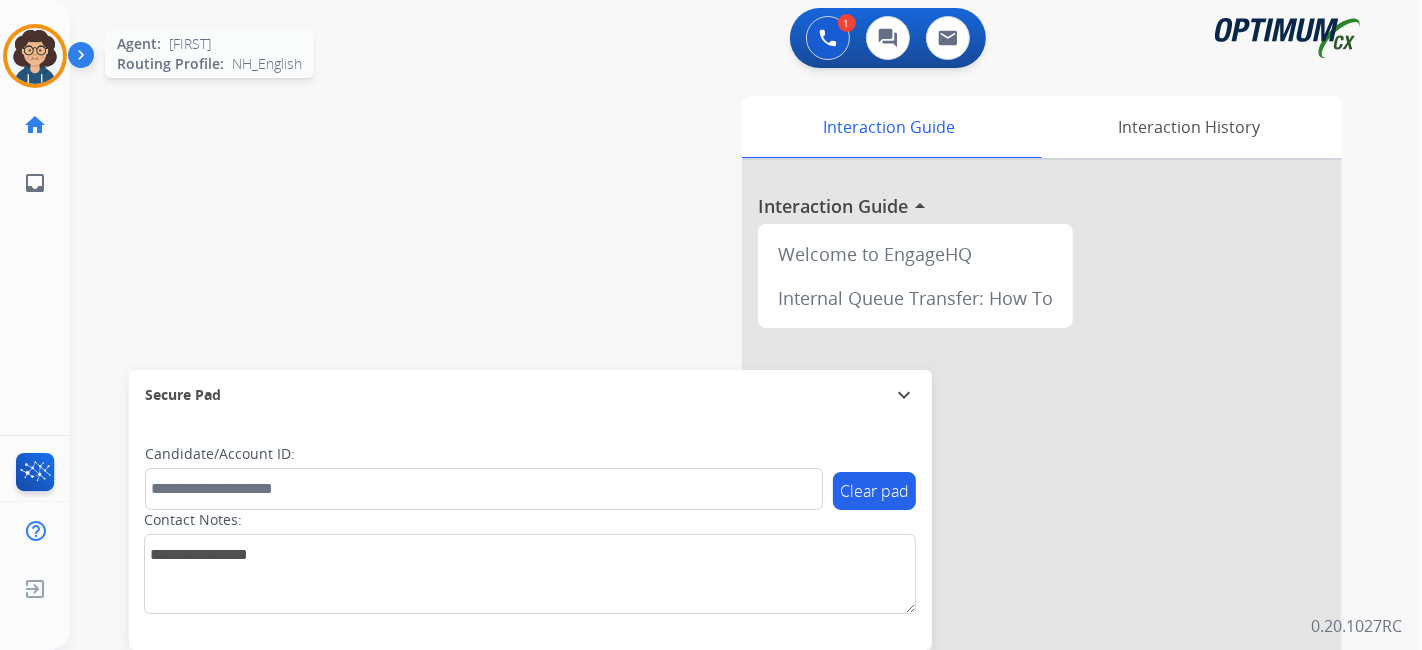 drag, startPoint x: 34, startPoint y: 52, endPoint x: 60, endPoint y: 53, distance: 26.019224 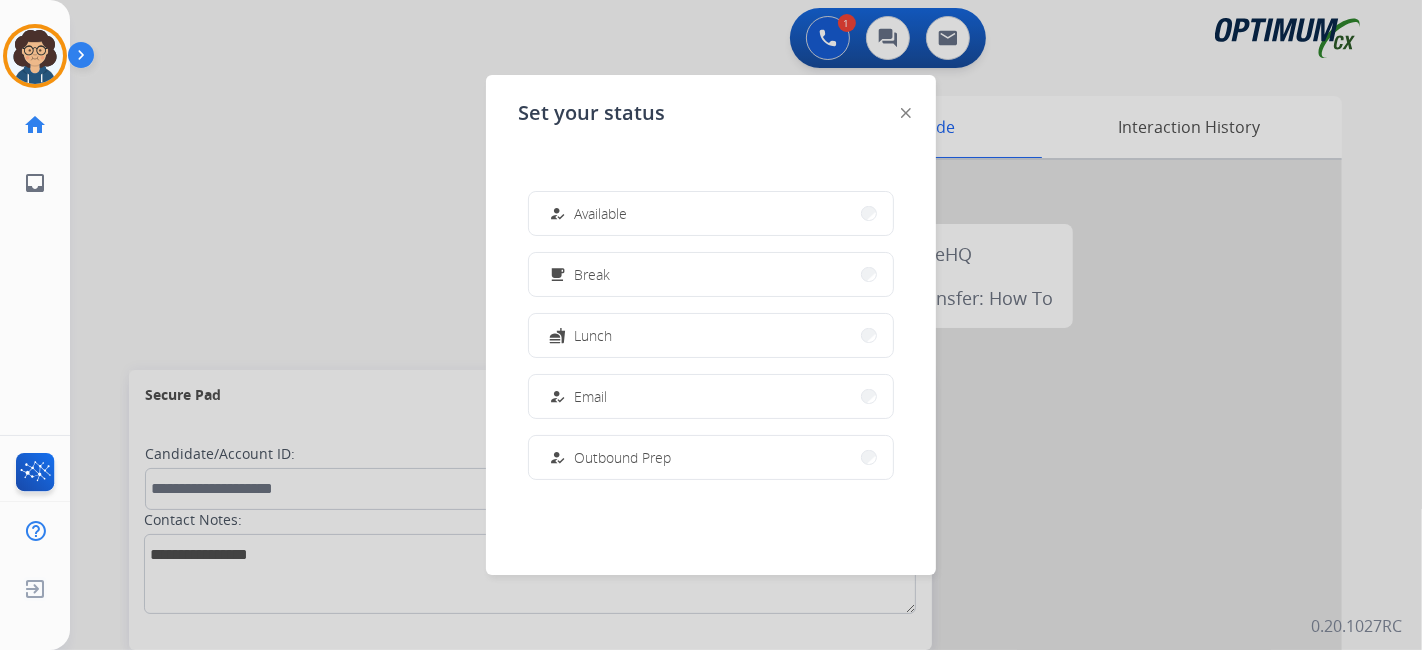 click on "how_to_reg Email" at bounding box center (711, 396) 